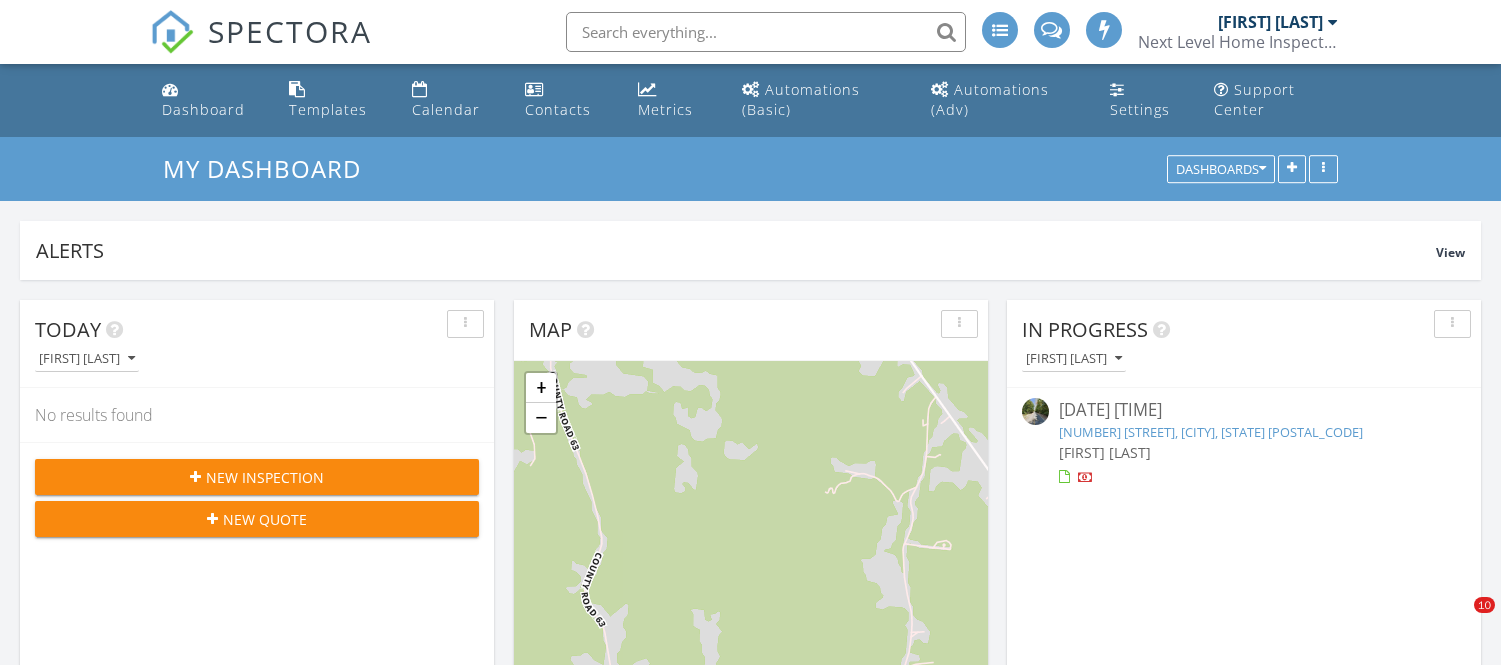 scroll, scrollTop: 0, scrollLeft: 0, axis: both 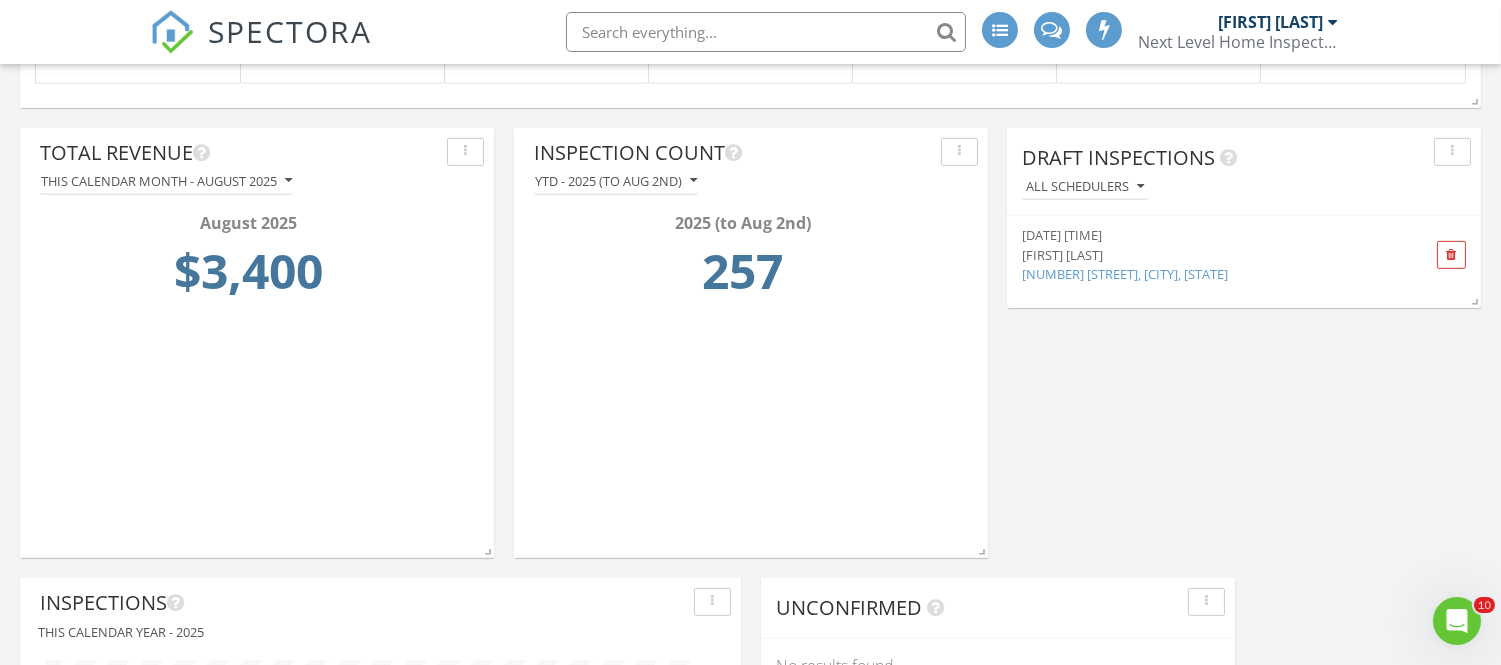 click on "210 Hummingbird Wy, Killen, AL" at bounding box center (1207, 274) 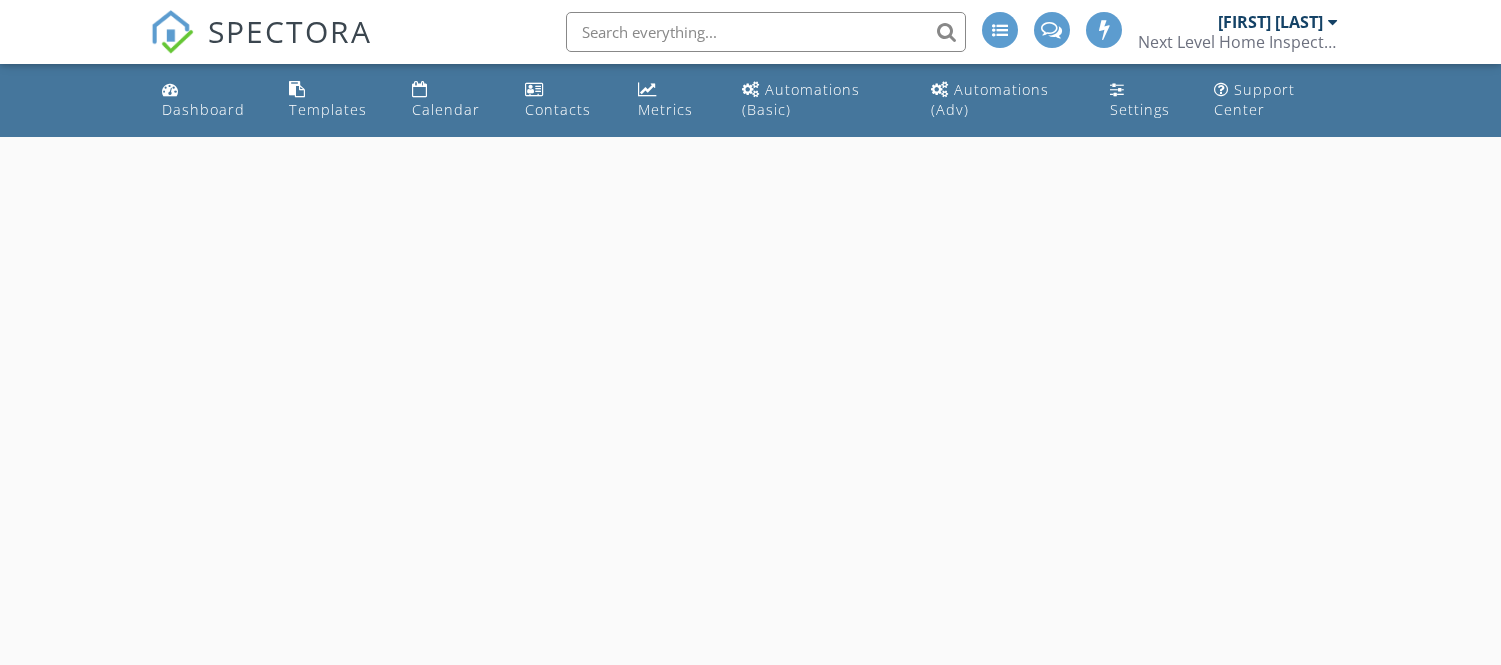scroll, scrollTop: 0, scrollLeft: 0, axis: both 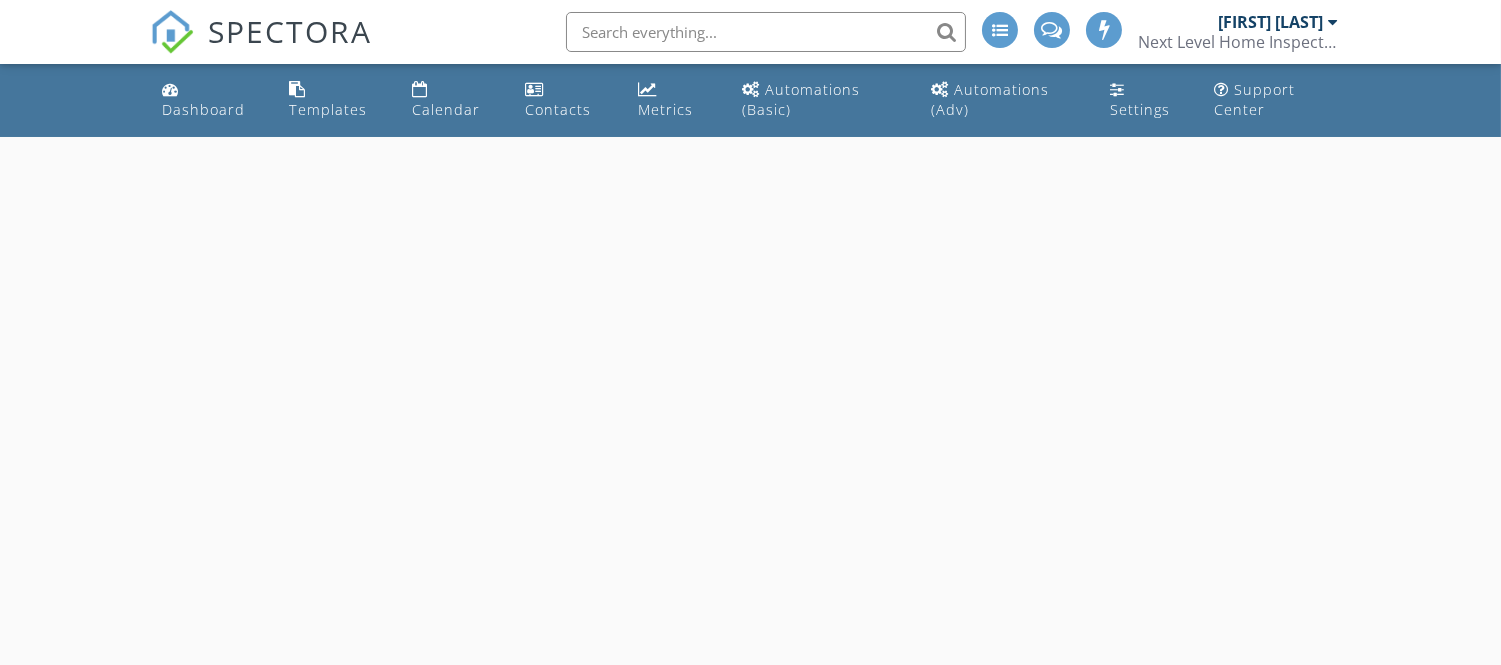 select on "7" 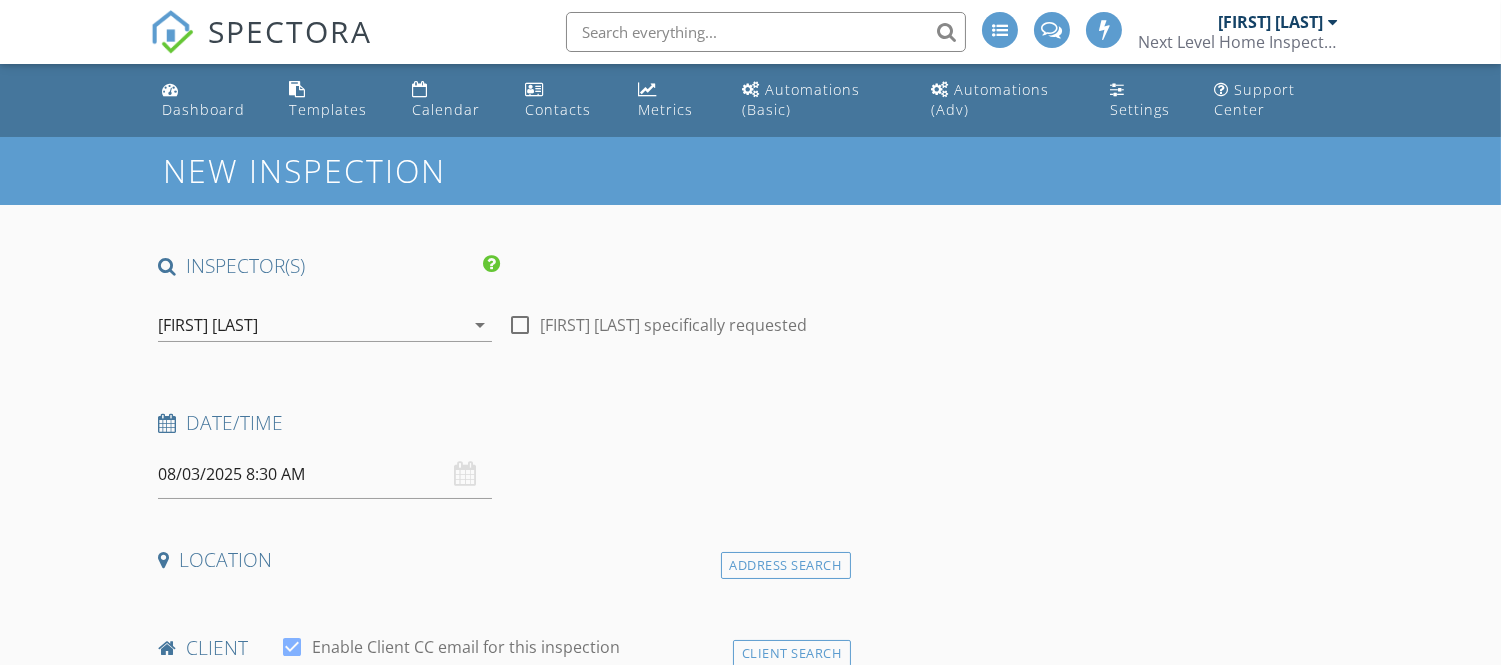 type on "Taylor" 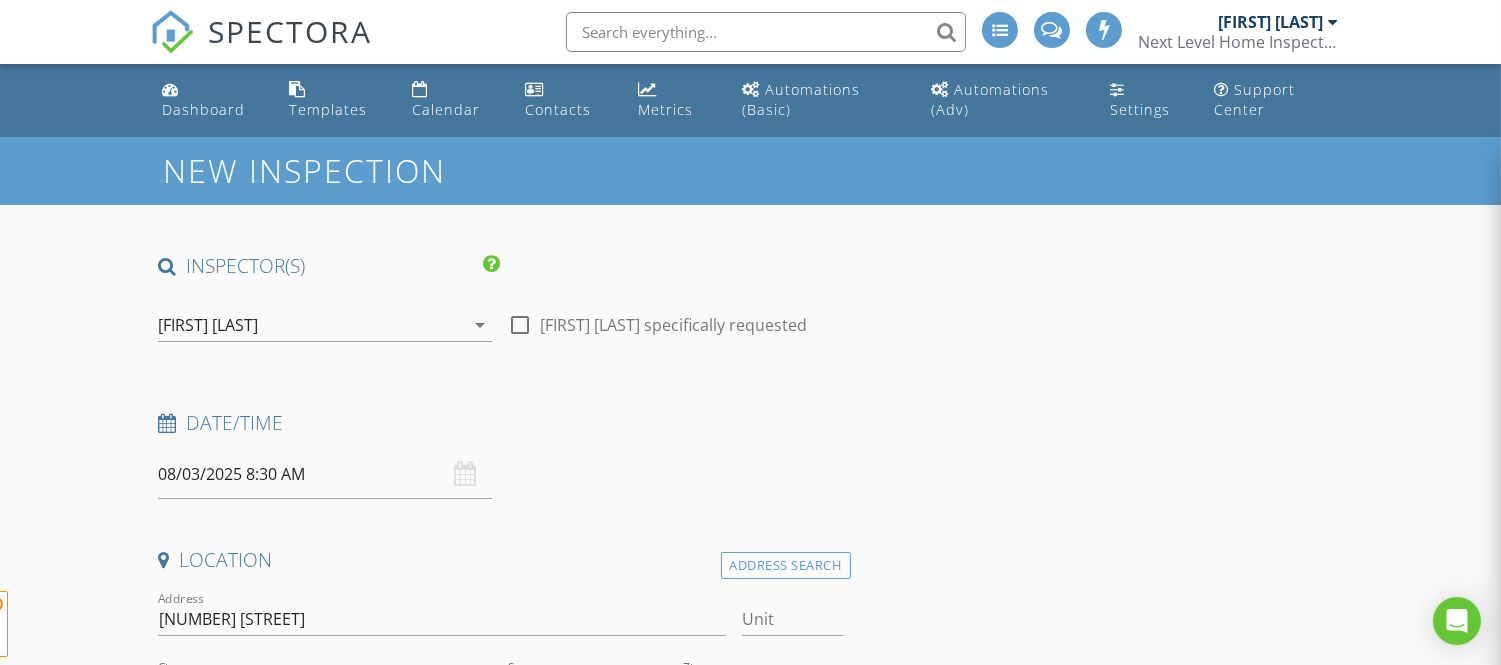 scroll, scrollTop: 0, scrollLeft: 0, axis: both 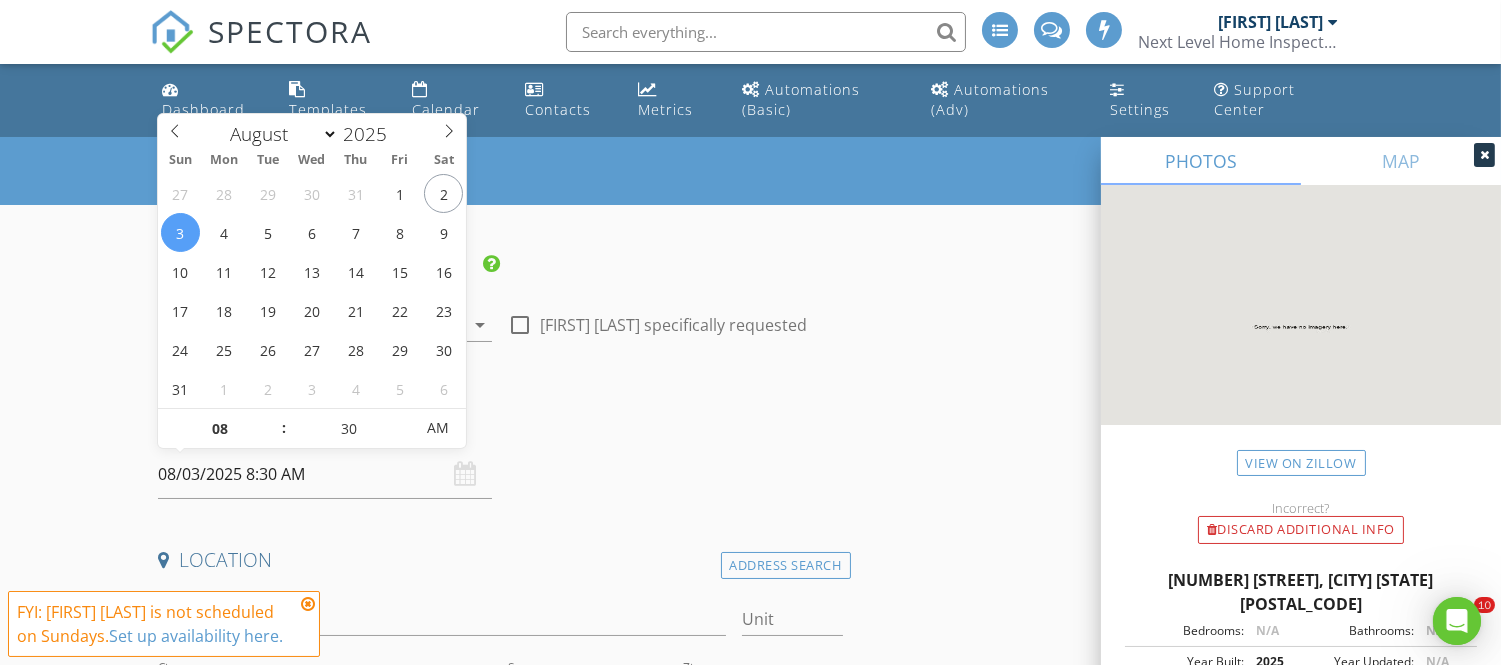 click on "08/03/2025 8:30 AM" at bounding box center (325, 474) 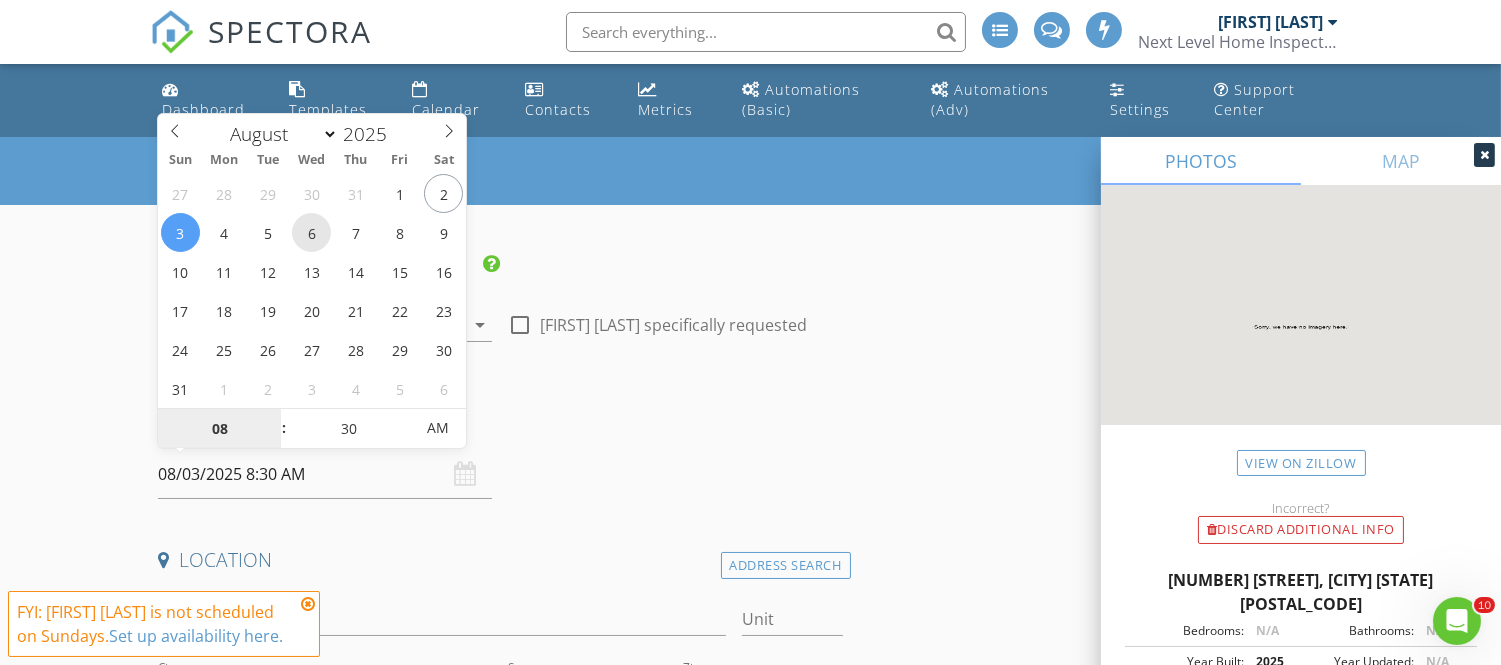 type on "08/06/2025 8:30 AM" 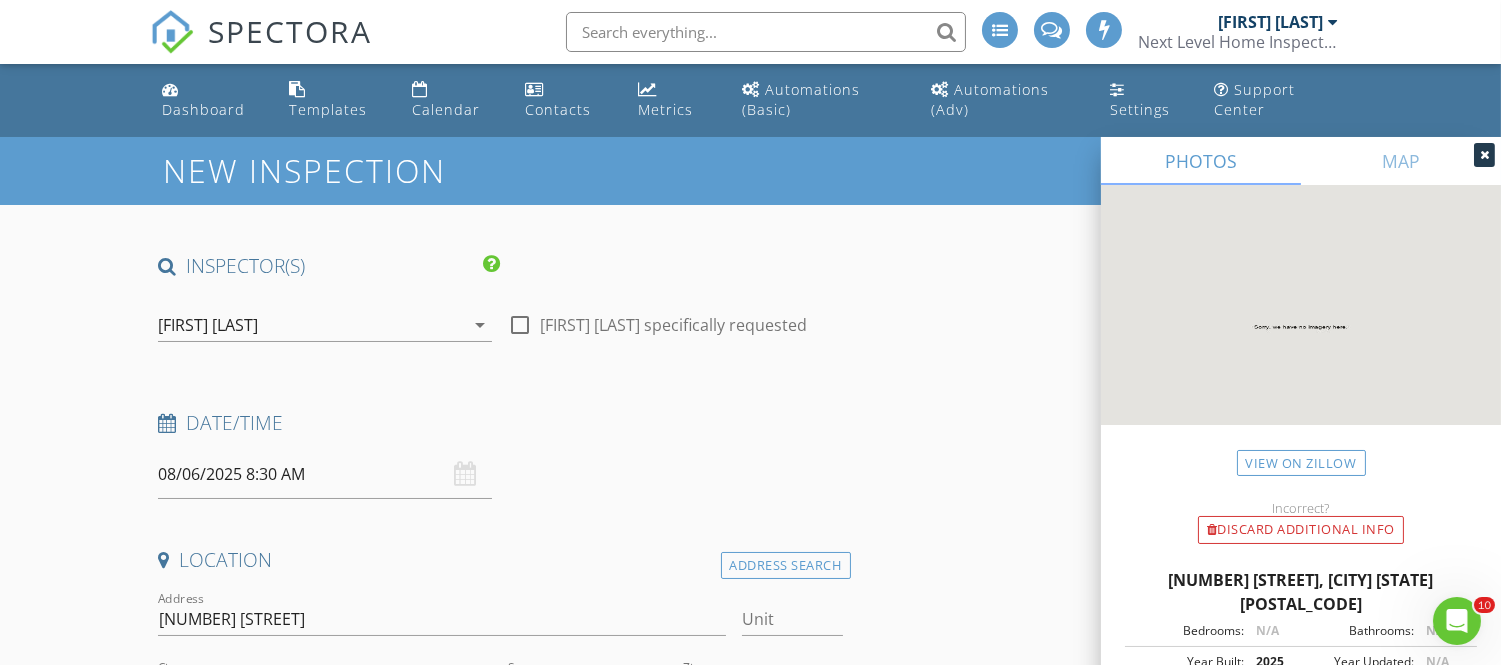 click on "INSPECTOR(S)
check_box   Eric West   PRIMARY   Eric West arrow_drop_down   check_box_outline_blank Eric West specifically requested
Date/Time
08/06/2025 8:30 AM
Location
Address Search       Address 210 Hummingbird Wy   Unit   City Killen   State AL   Zip 35645   County Lauderdale     Square Feet 1740   Year Built 2025   Foundation Slab arrow_drop_down     Eric West     47.7 miles     (an hour)
client
check_box Enable Client CC email for this inspection   Client Search     check_box_outline_blank Client is a Company/Organization     First Name Taylor   Last Name Hayes   Email   CC Email   Phone         Tags         Notes   Private Notes
ADD ADDITIONAL client
SERVICES
check_box   Residential Inspection   check_box_outline_blank   Radon Inspection   check_box_outline_blank" at bounding box center [500, 2366] 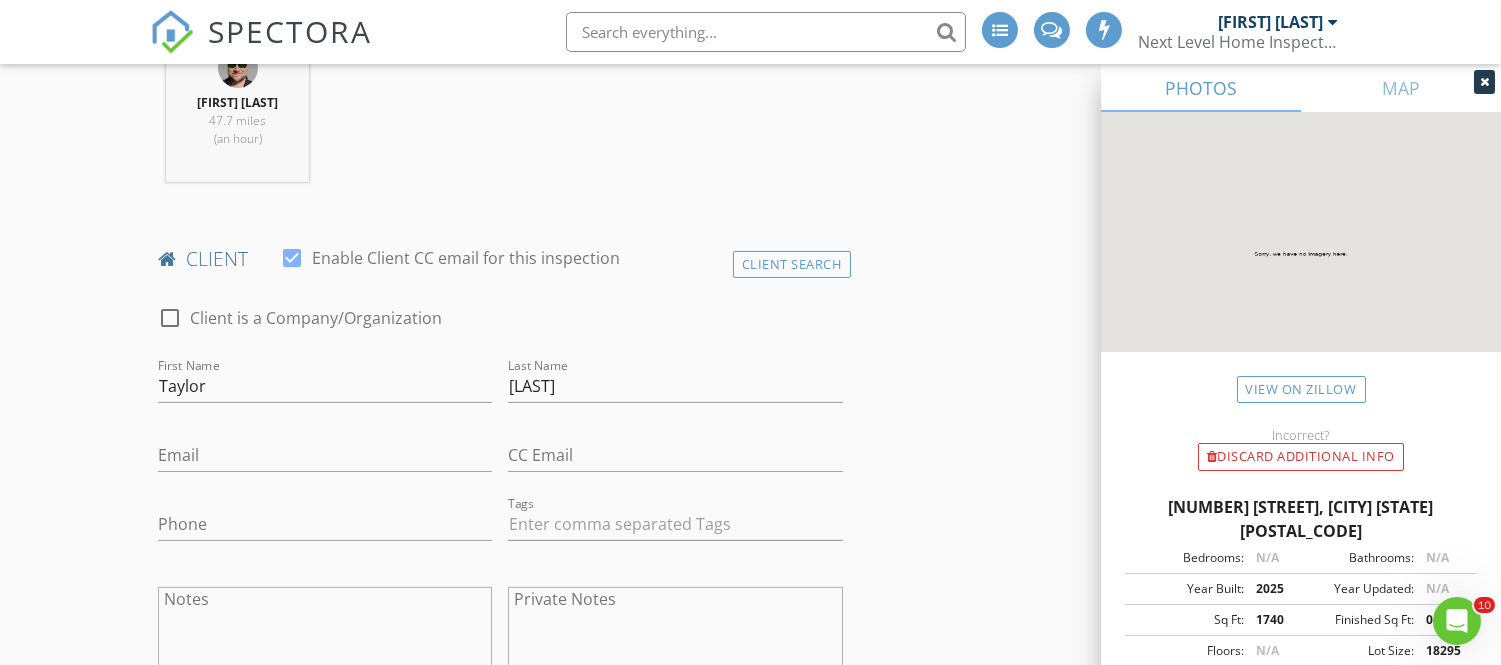 scroll, scrollTop: 848, scrollLeft: 0, axis: vertical 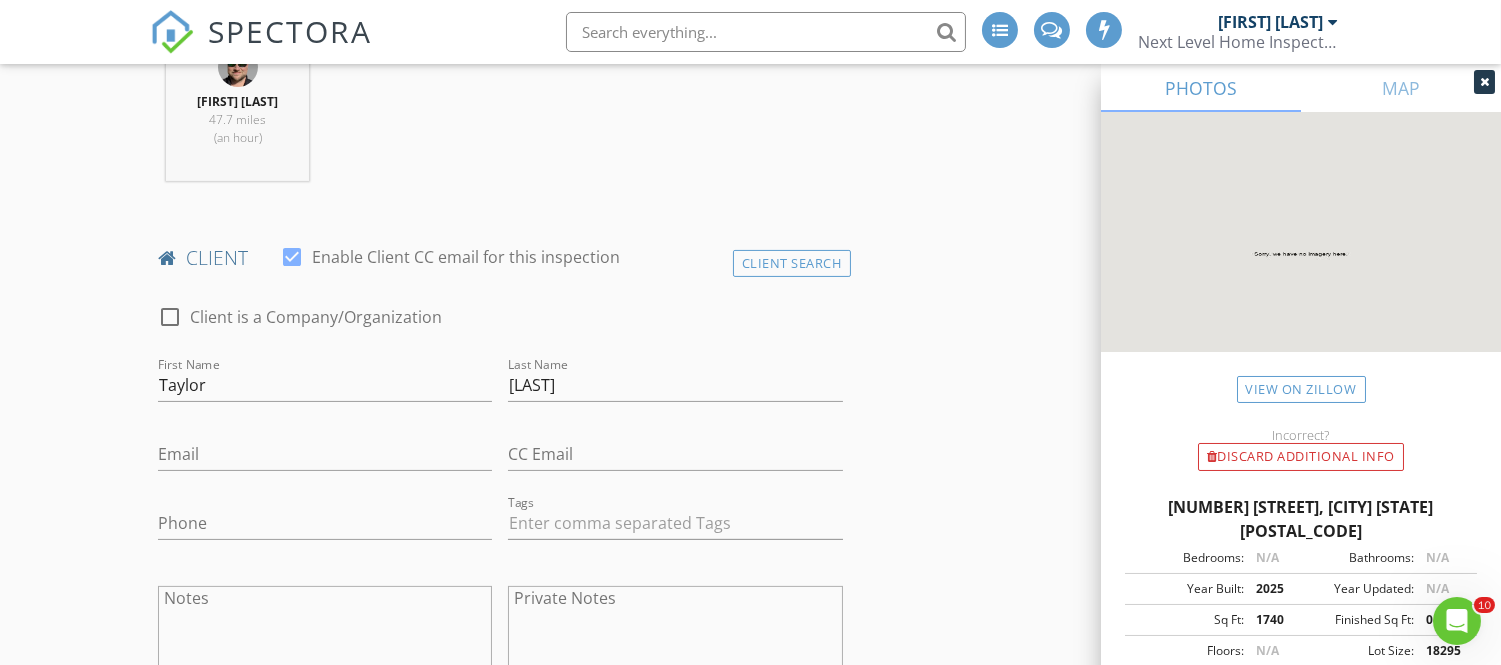 click on "client" at bounding box center [500, 258] 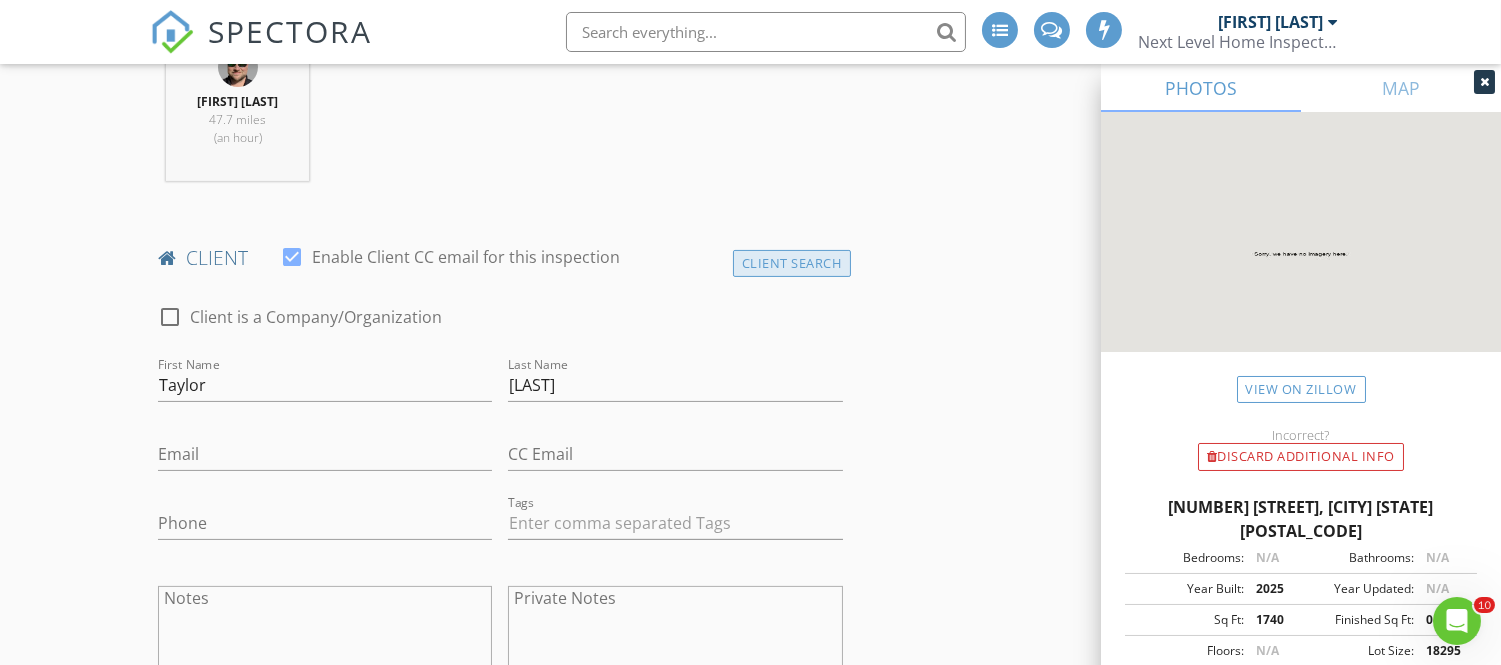click on "Client Search" at bounding box center (792, 263) 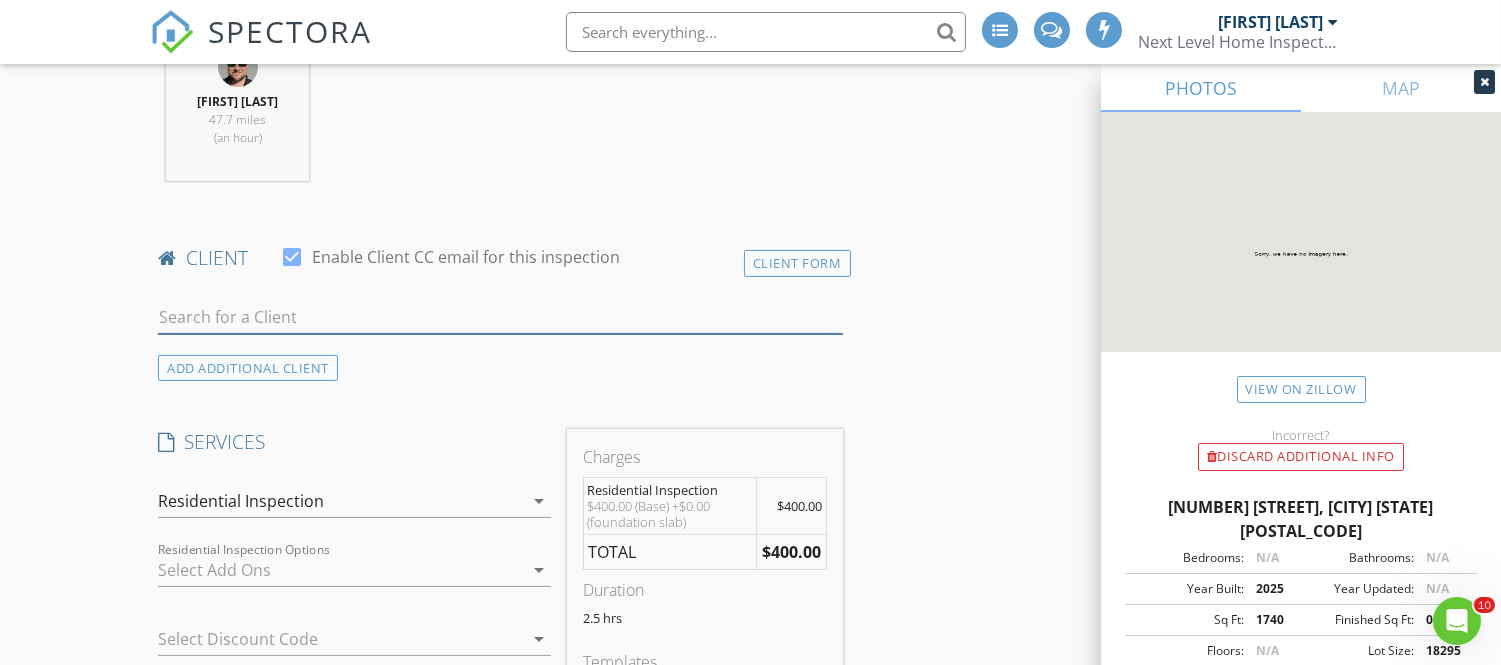 click at bounding box center (500, 317) 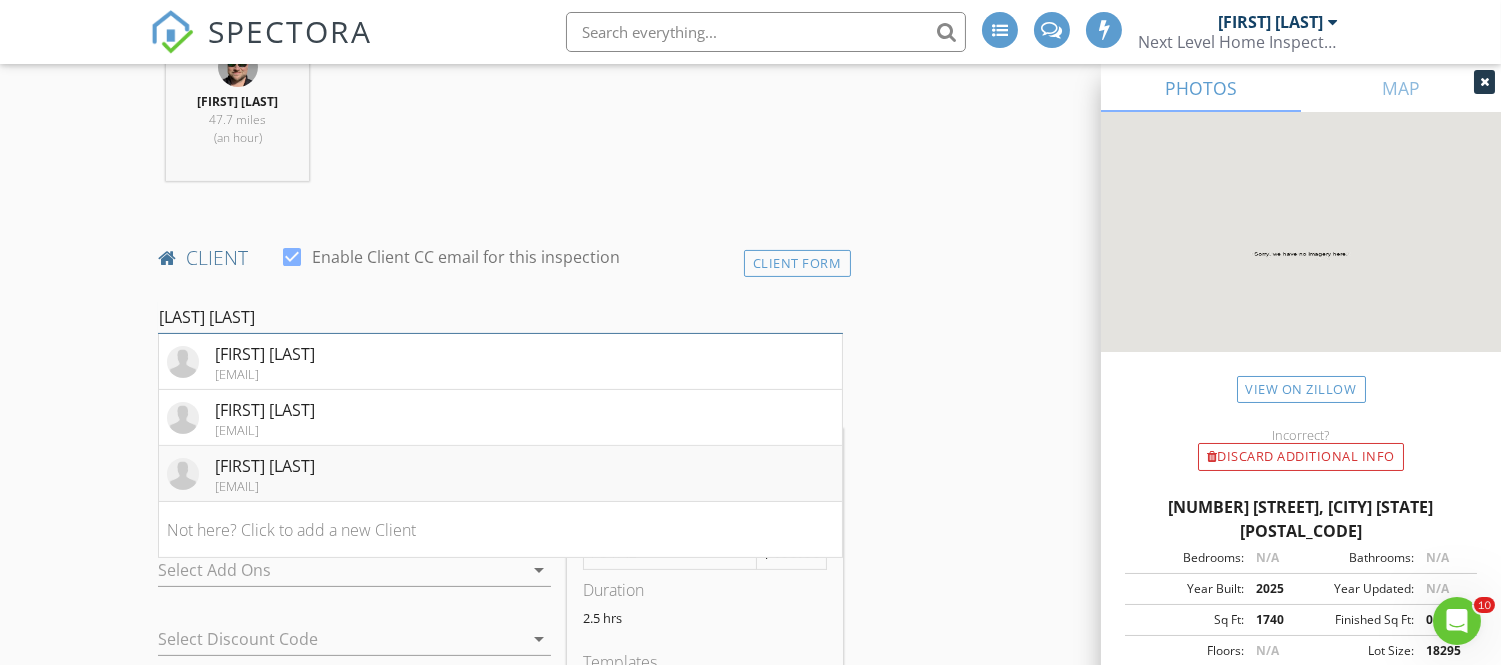 type on "Taylor h" 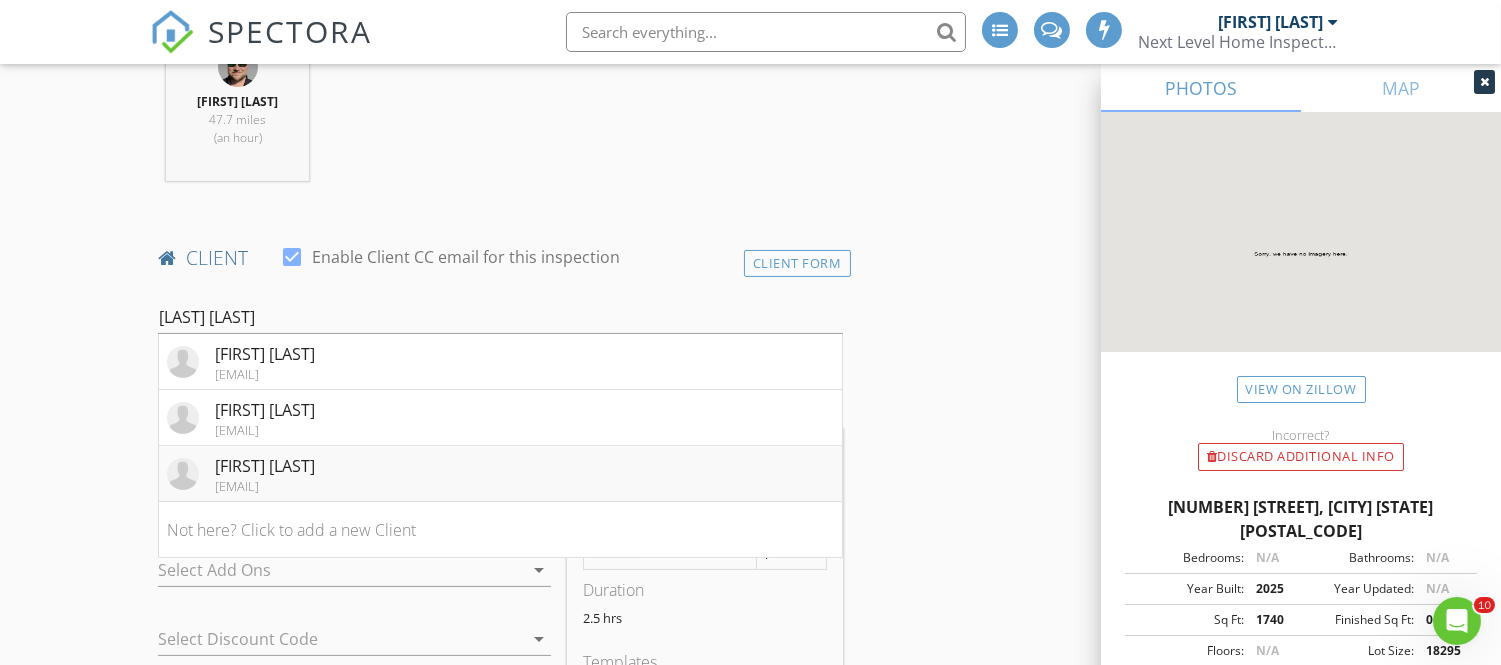 click on "Taylor Hayes" at bounding box center [265, 466] 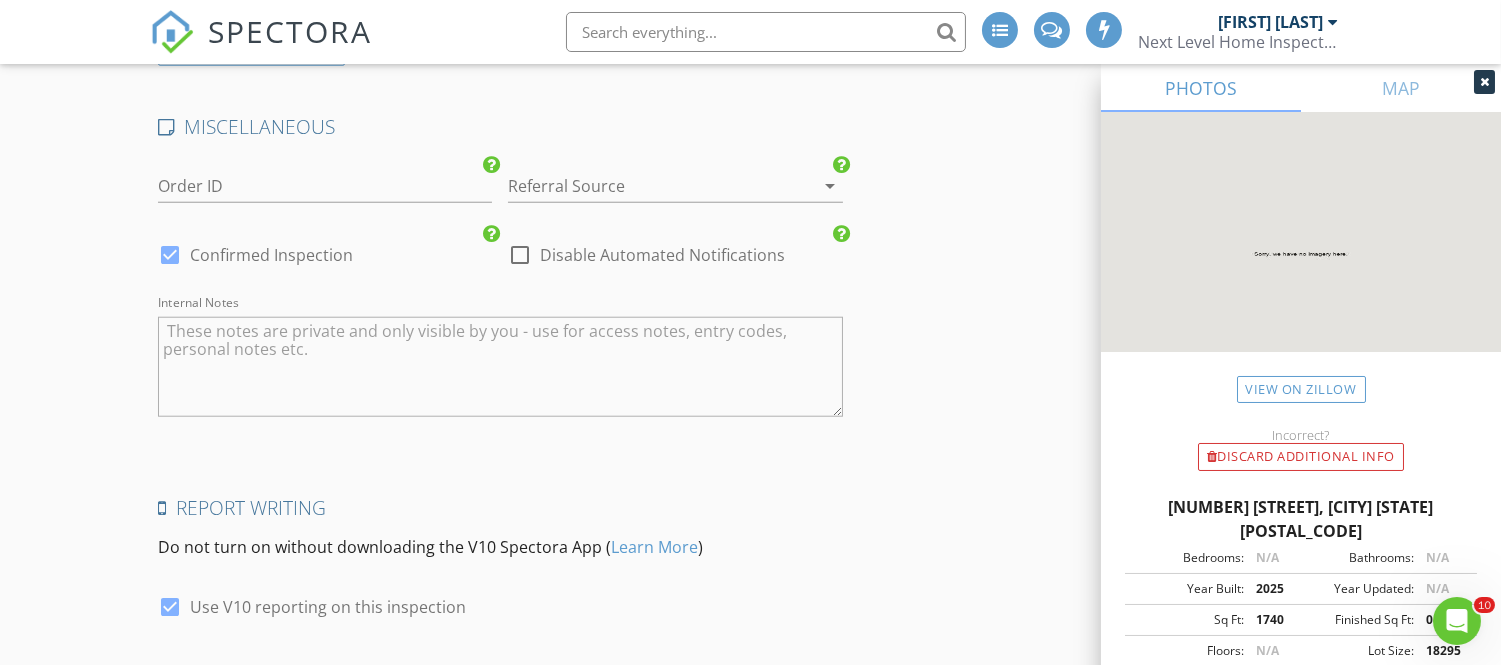 scroll, scrollTop: 3981, scrollLeft: 0, axis: vertical 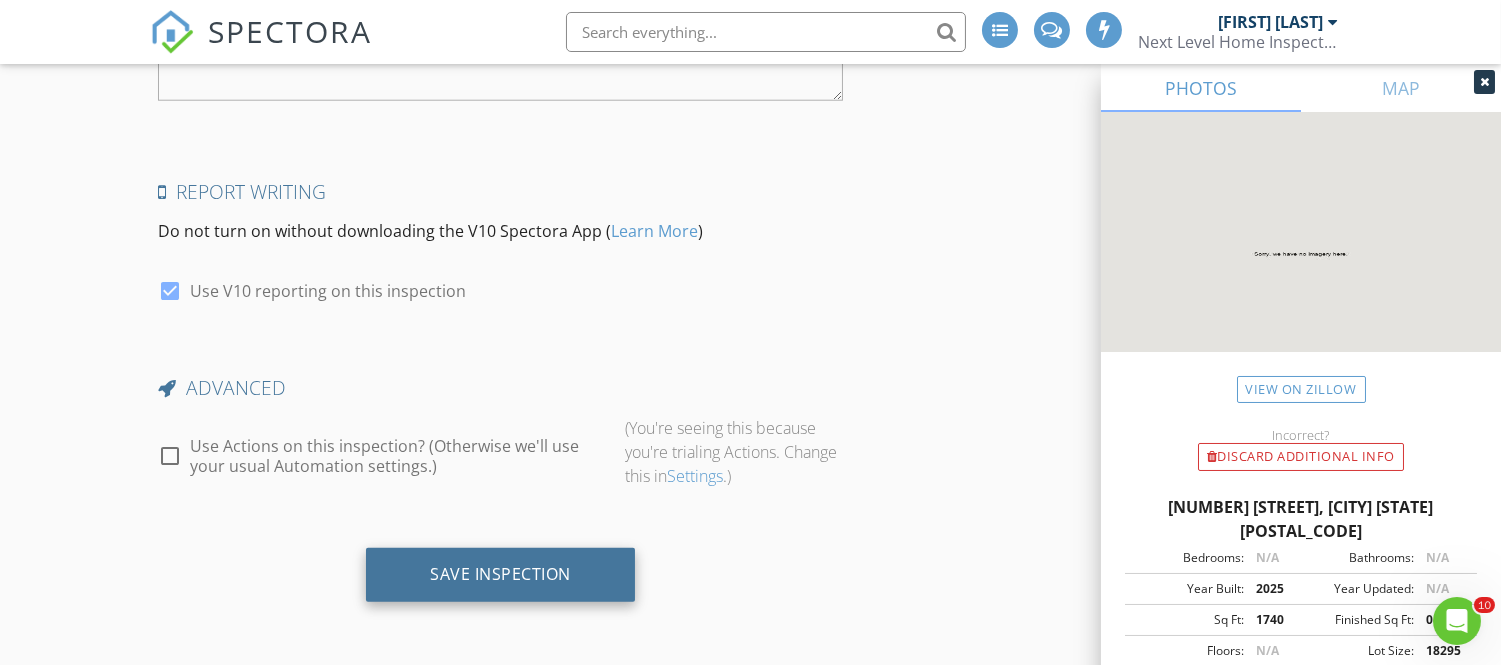 click on "Save Inspection" at bounding box center [500, 574] 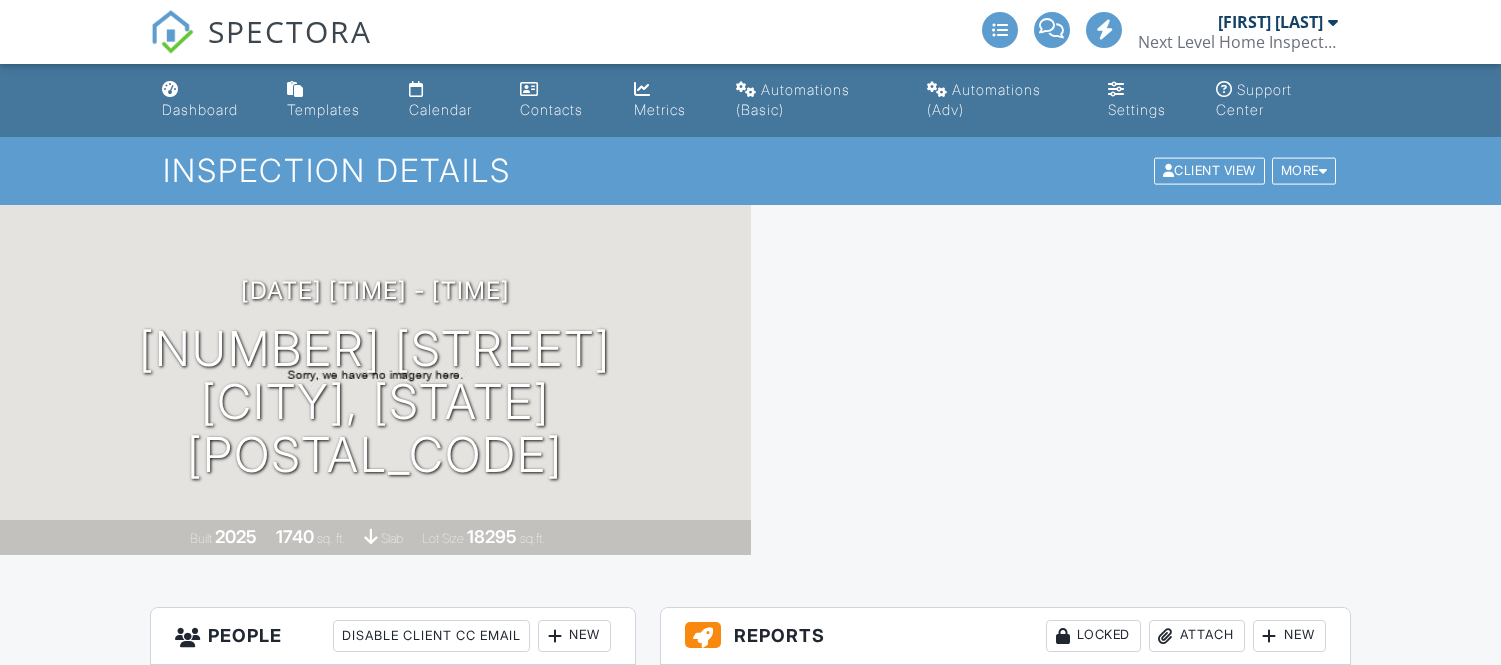 scroll, scrollTop: 0, scrollLeft: 0, axis: both 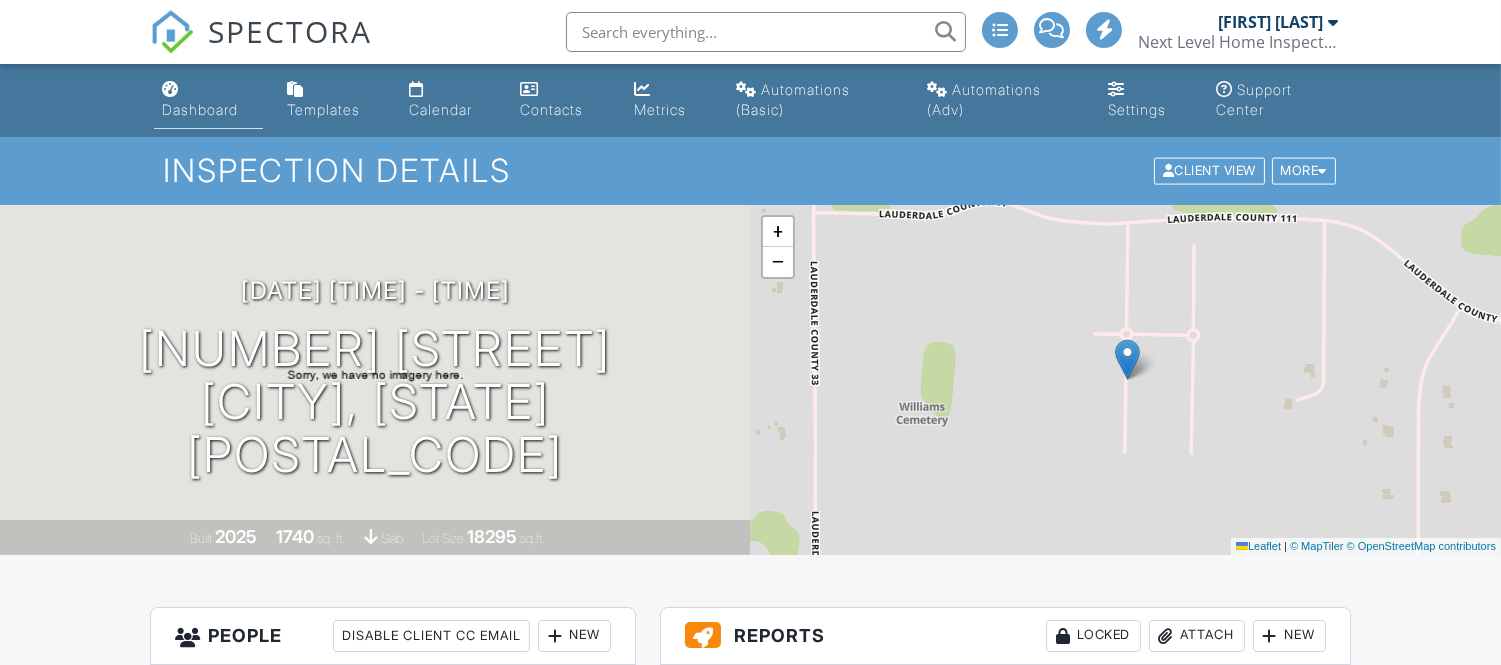 click on "Dashboard" at bounding box center [208, 100] 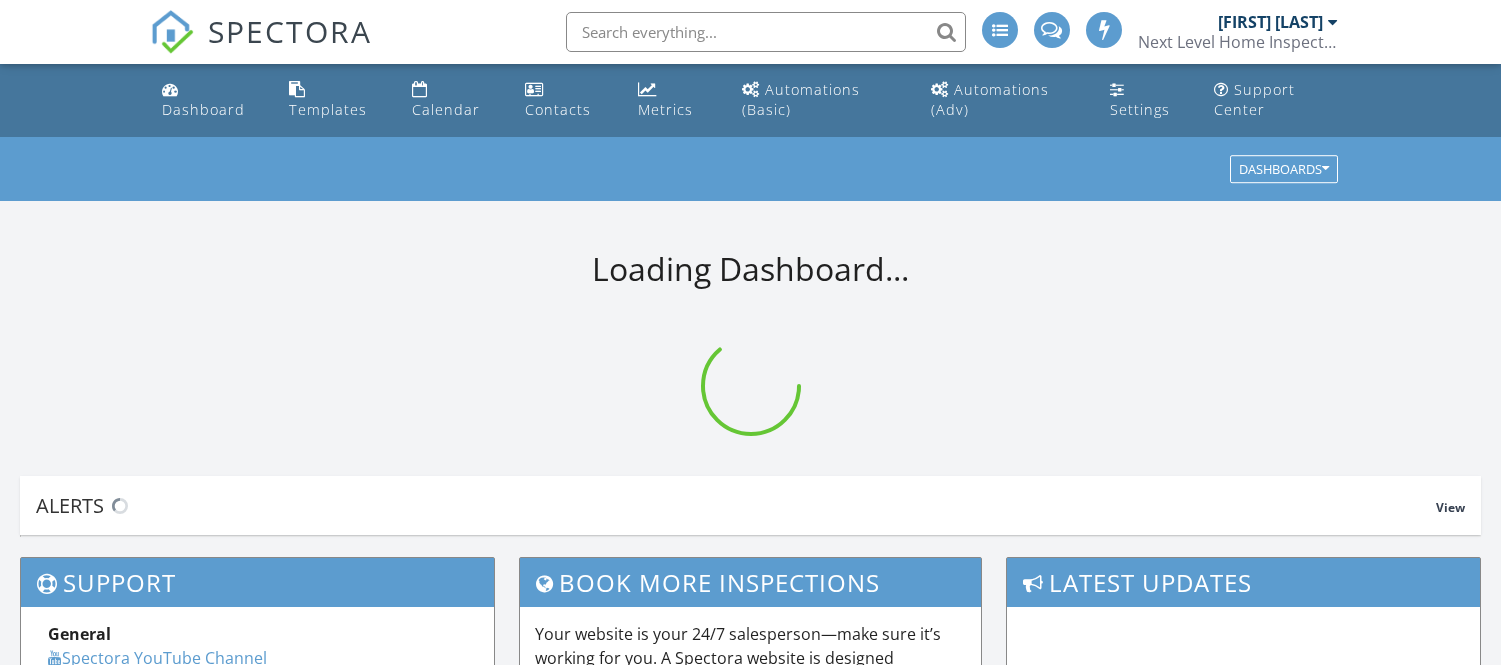 scroll, scrollTop: 0, scrollLeft: 0, axis: both 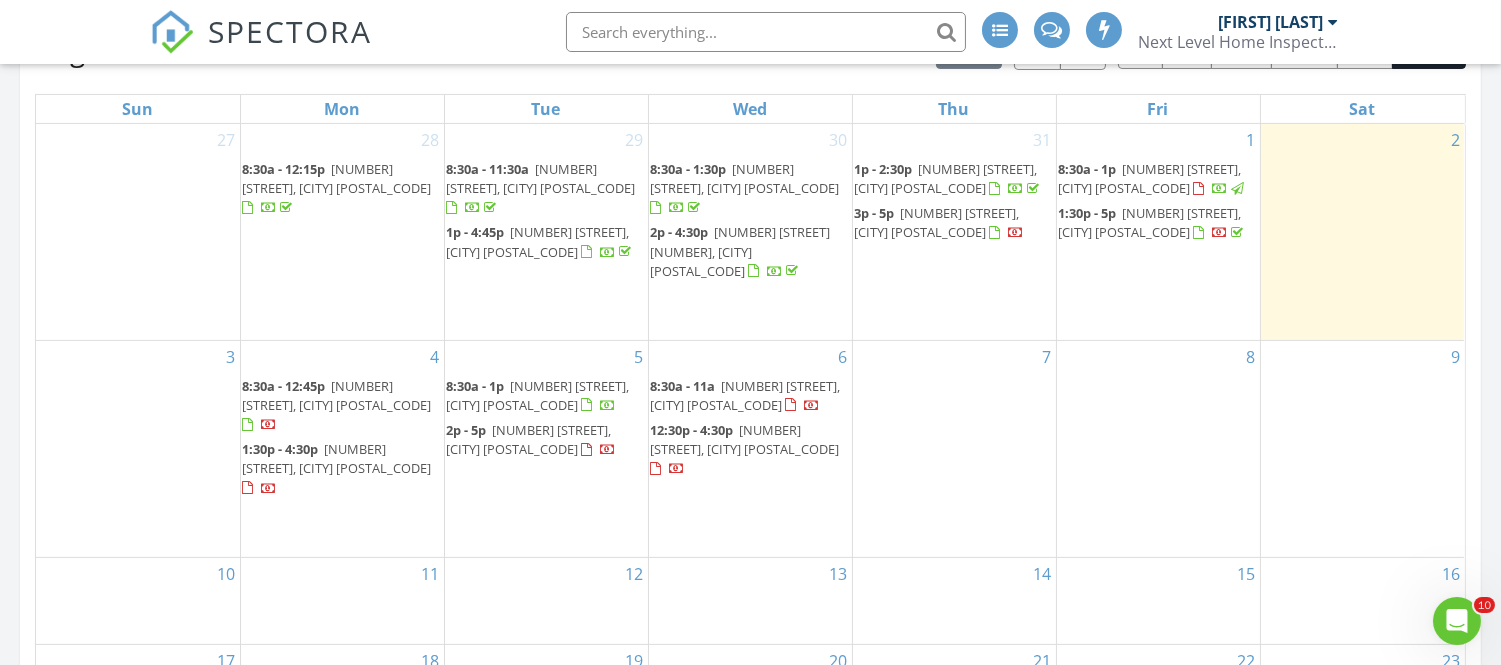 click on "1:30p - 4:30p
800 N Broad St, Tuscumbia 35674" at bounding box center (342, 469) 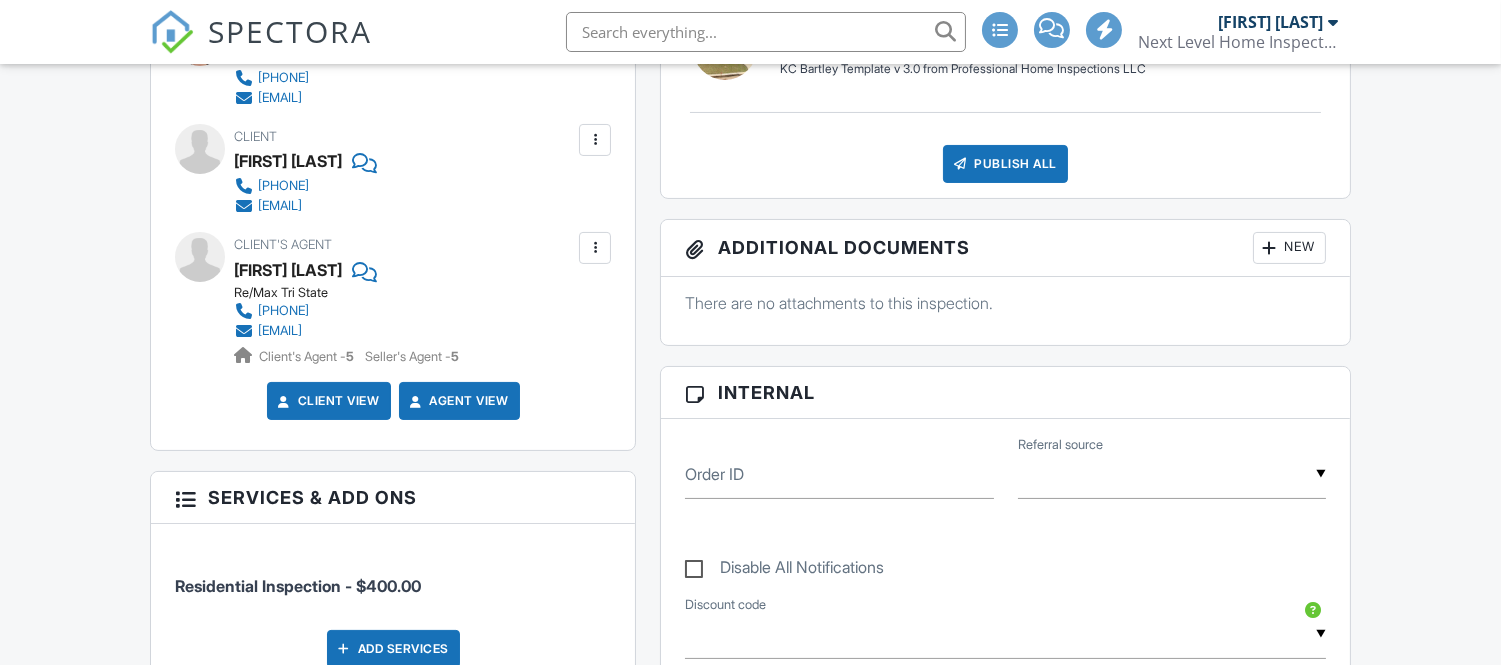 scroll, scrollTop: 665, scrollLeft: 0, axis: vertical 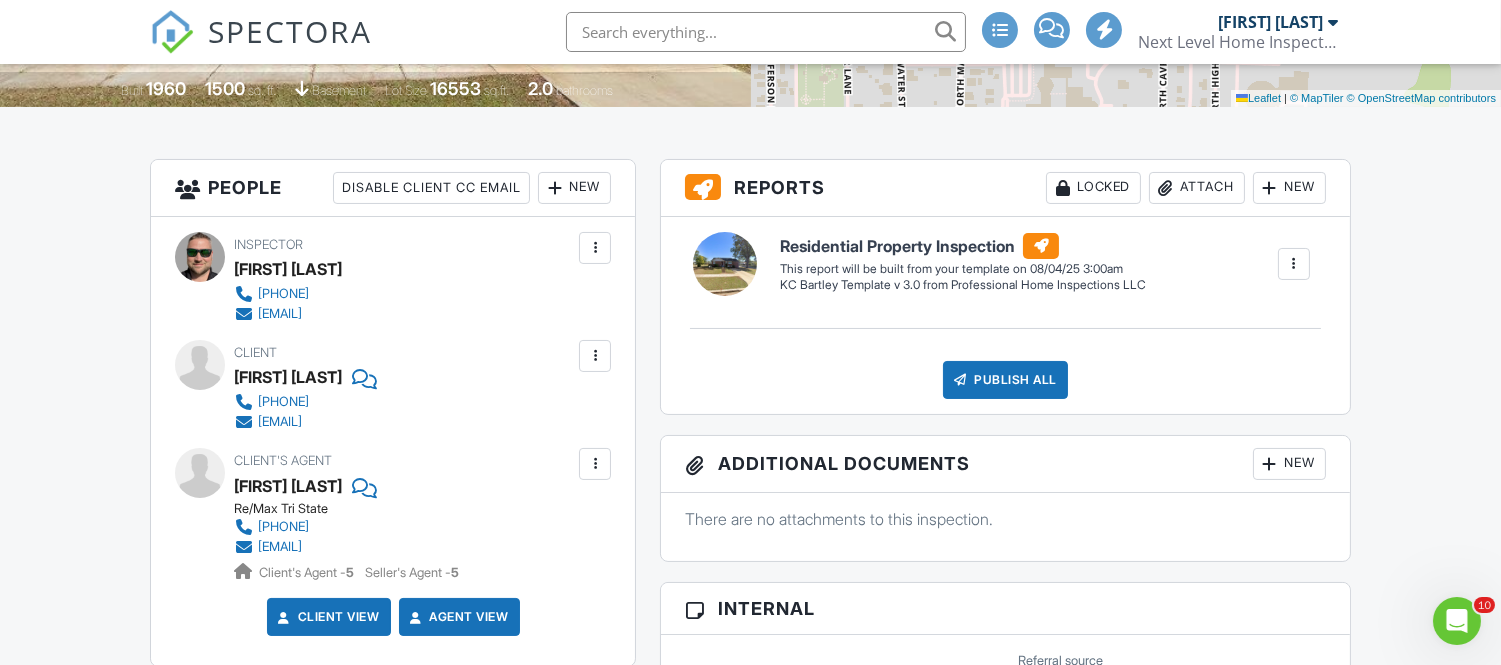 click at bounding box center (595, 356) 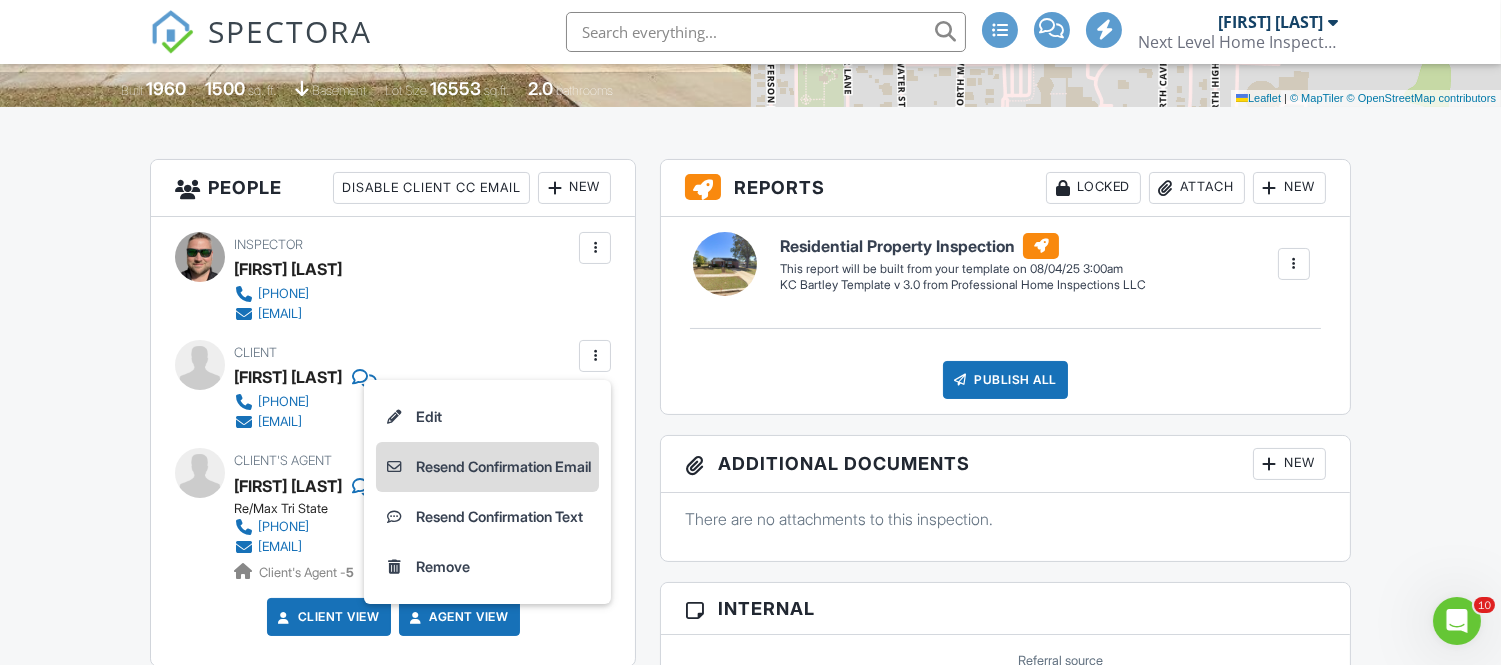 click on "Resend Confirmation Email" at bounding box center [487, 467] 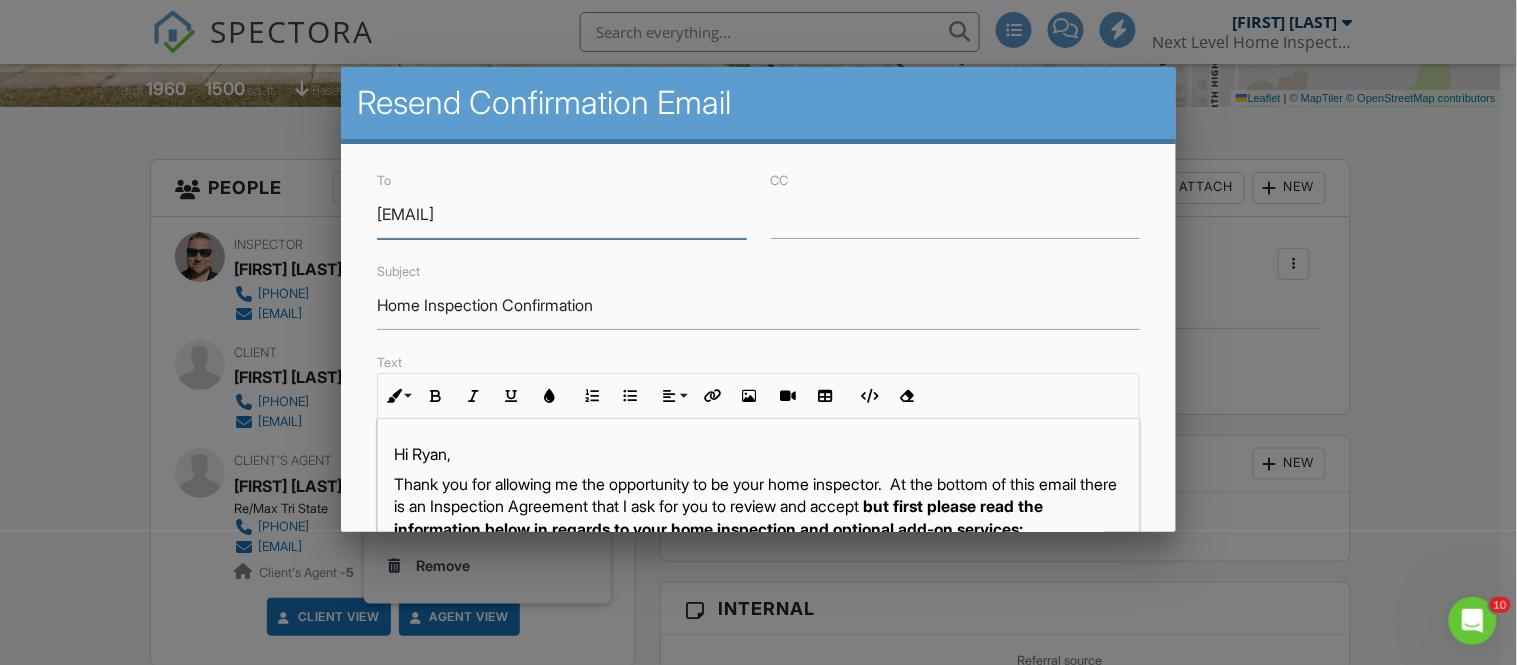 scroll, scrollTop: 205, scrollLeft: 0, axis: vertical 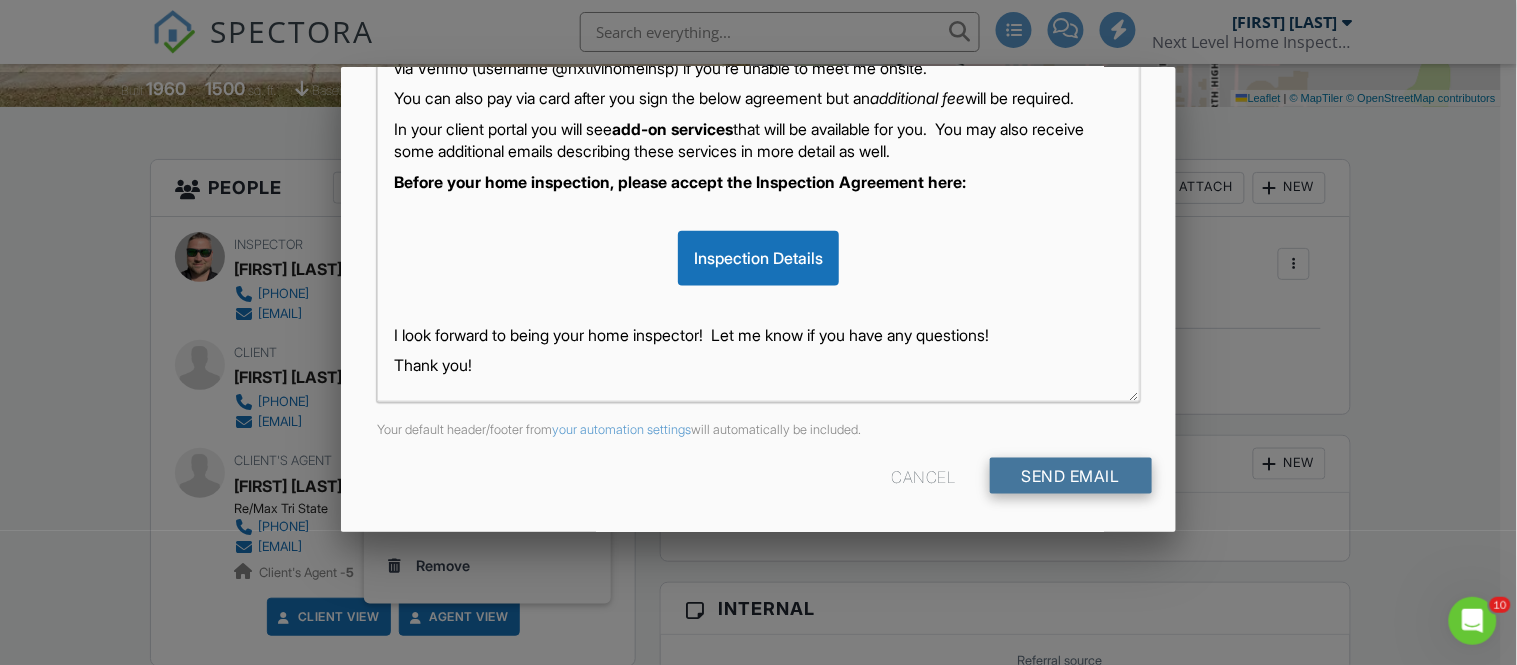 click on "Send Email" at bounding box center (1071, 476) 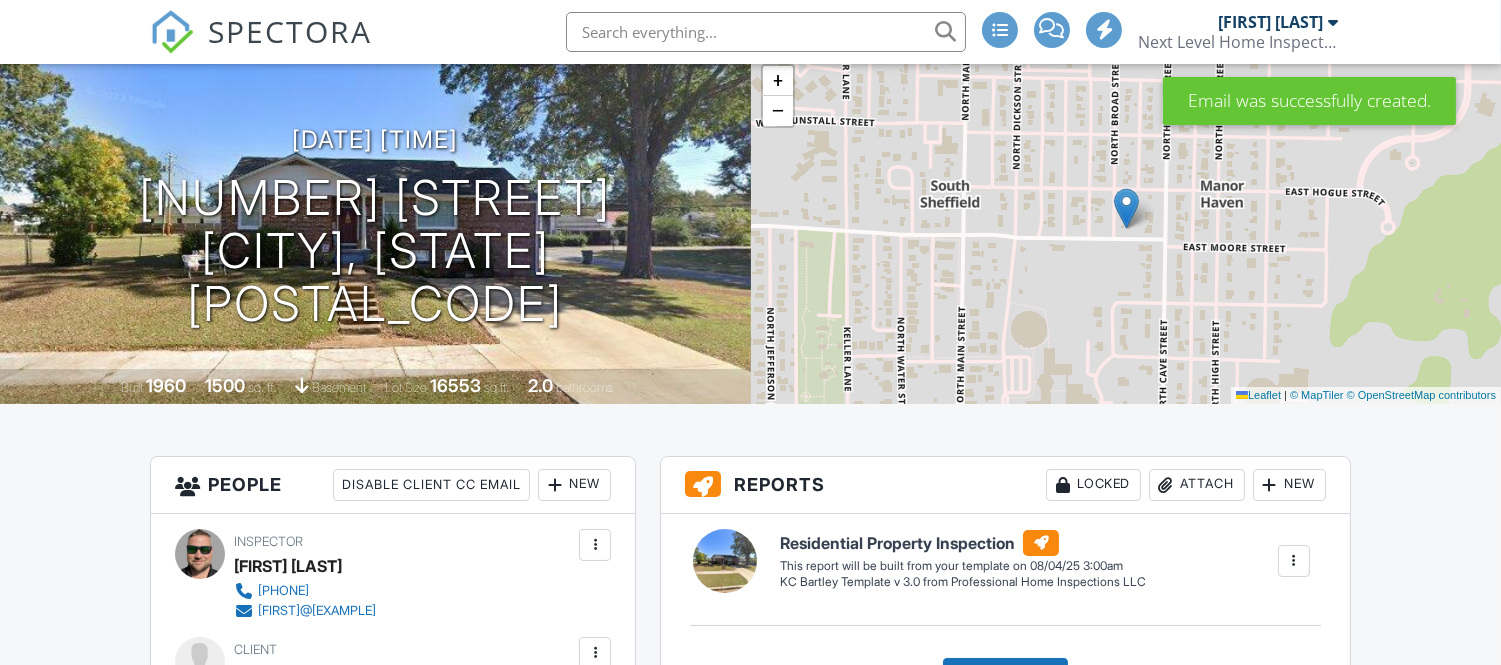 scroll, scrollTop: 453, scrollLeft: 0, axis: vertical 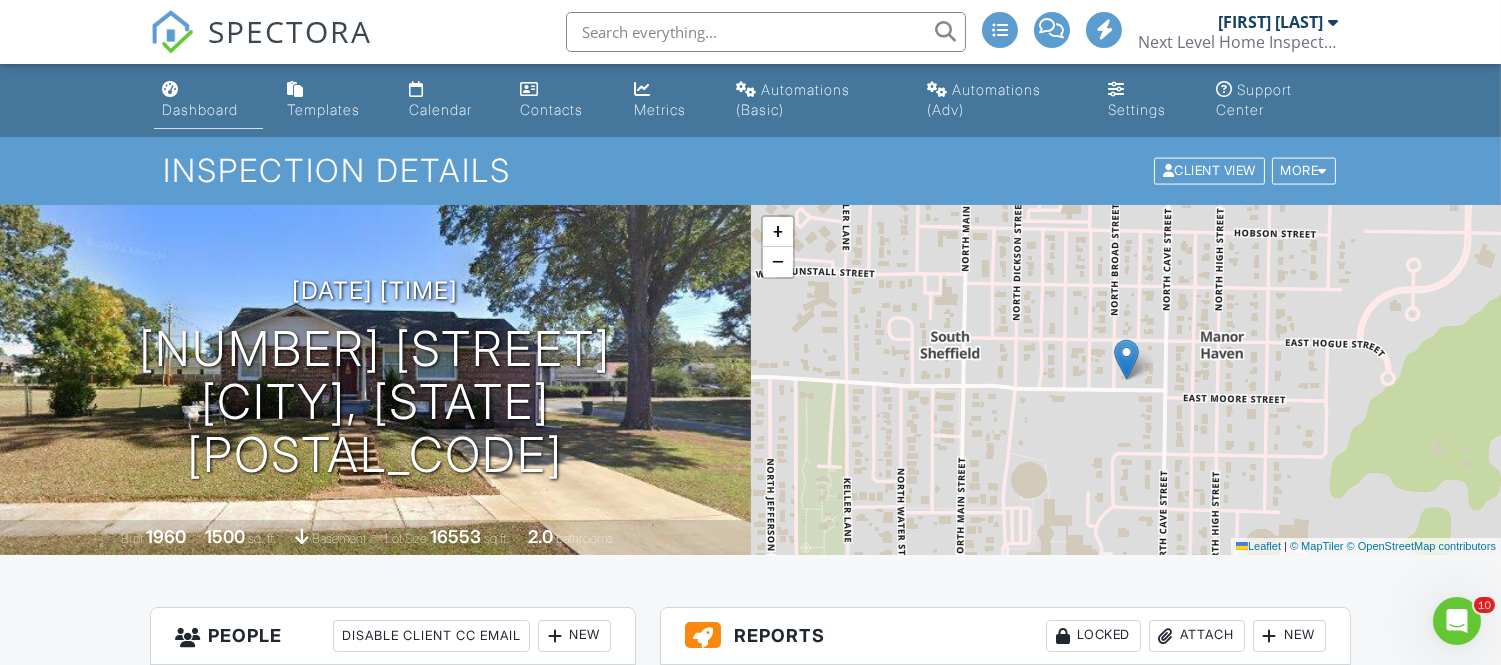 click on "Dashboard" at bounding box center (208, 100) 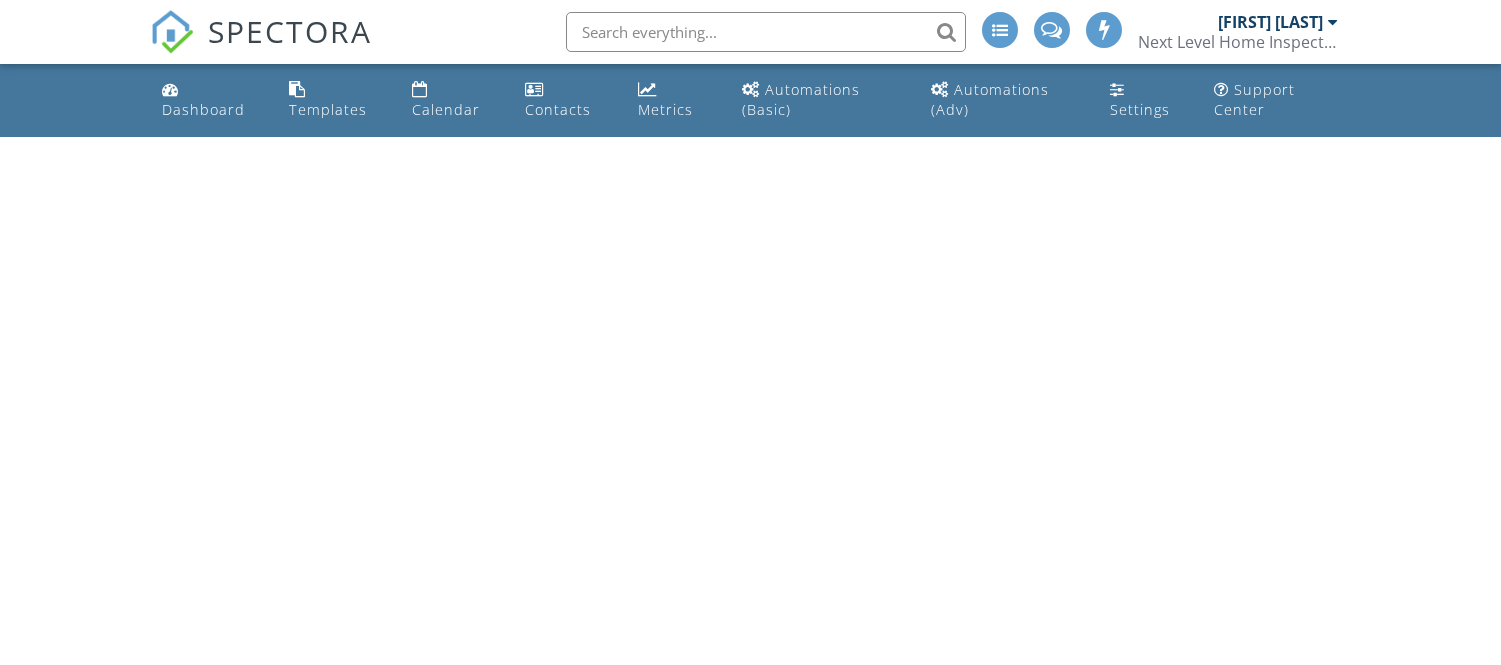 scroll, scrollTop: 0, scrollLeft: 0, axis: both 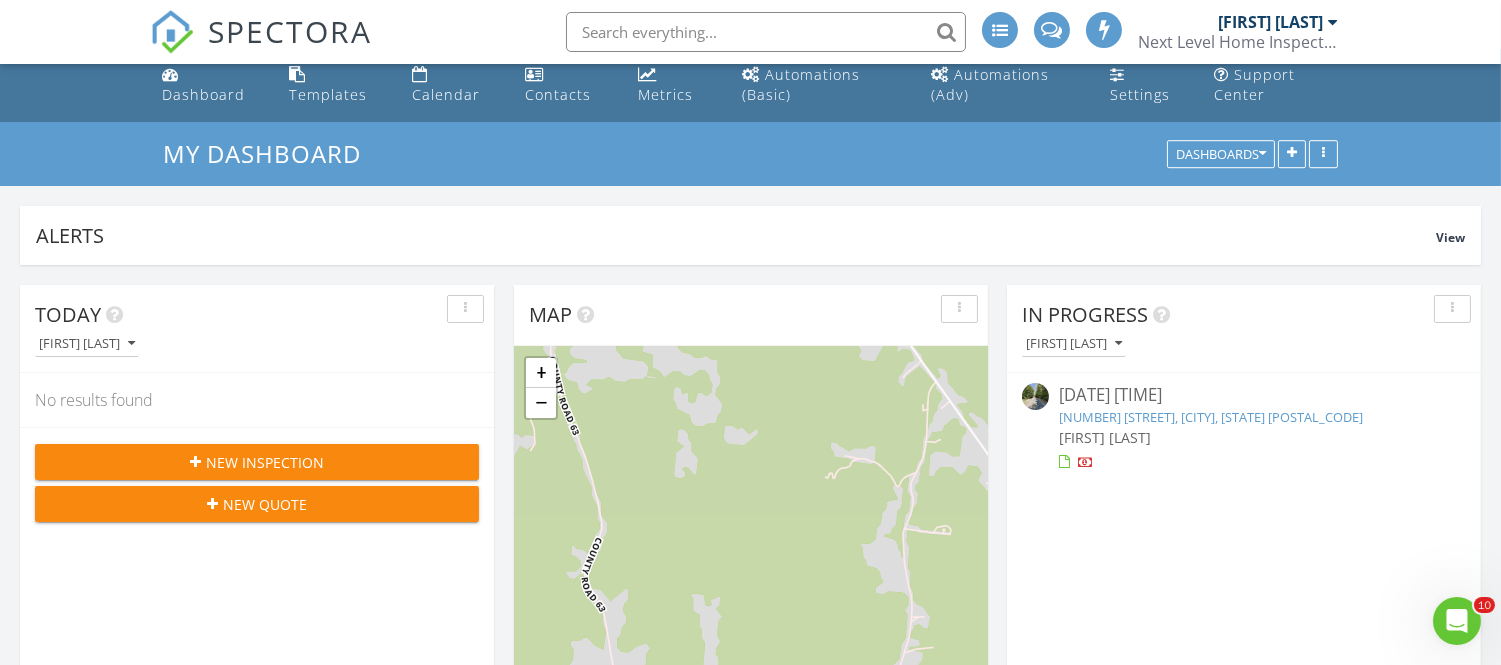 click on "3077 County Rd 22, Spruce Pine, AL 35585" at bounding box center (1211, 417) 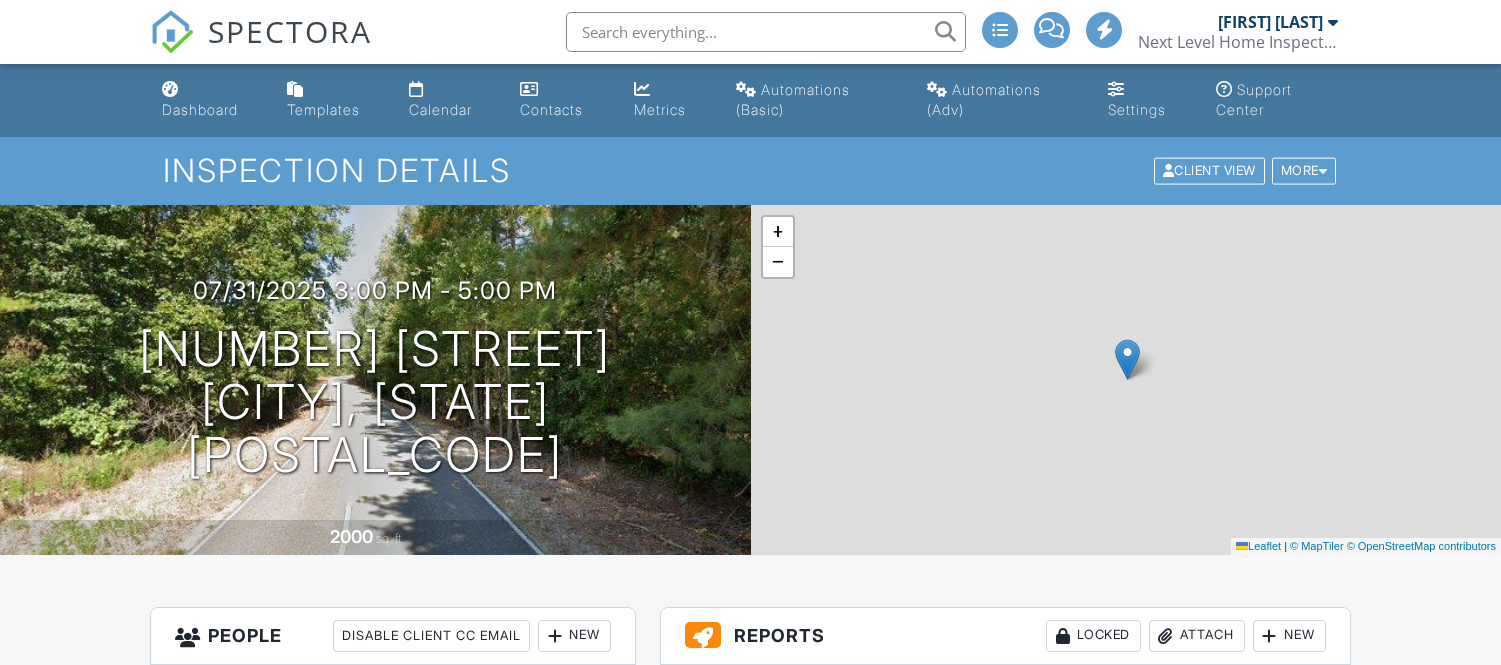 scroll, scrollTop: 0, scrollLeft: 0, axis: both 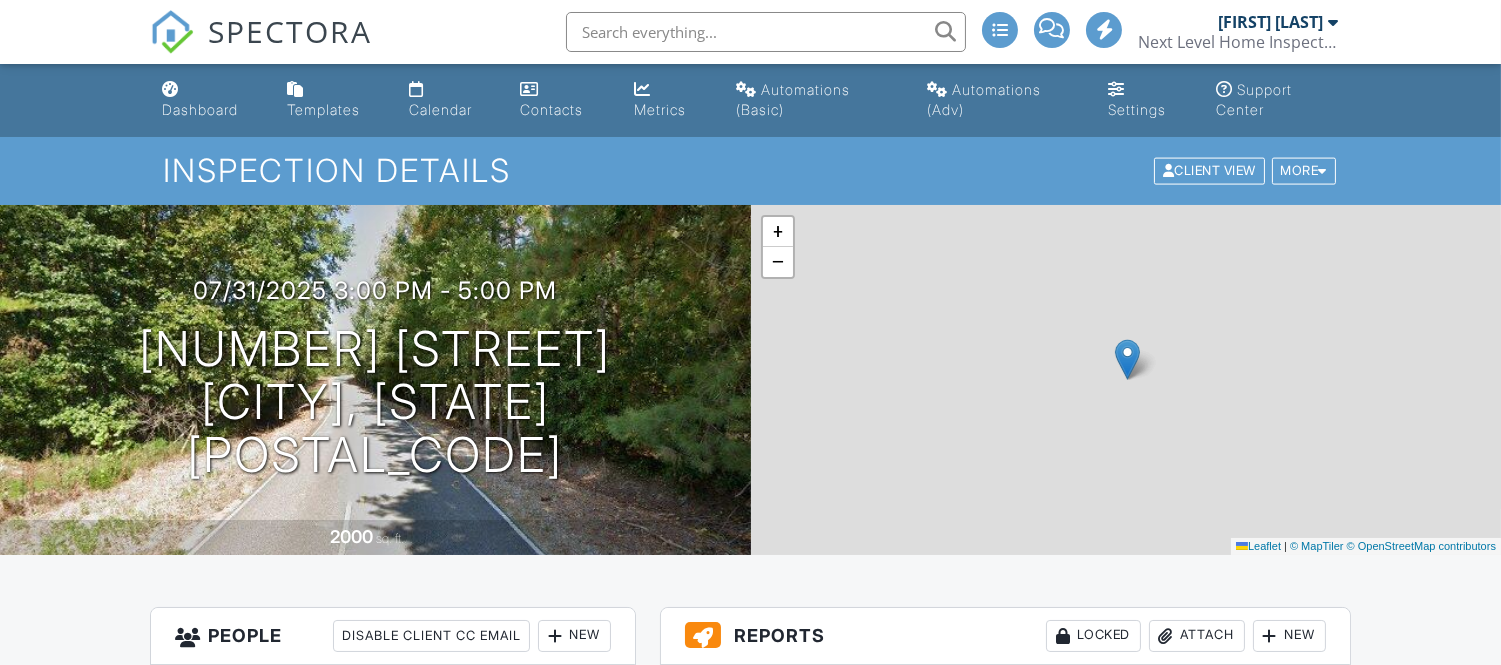 click on "Inspection Details" at bounding box center [750, 170] 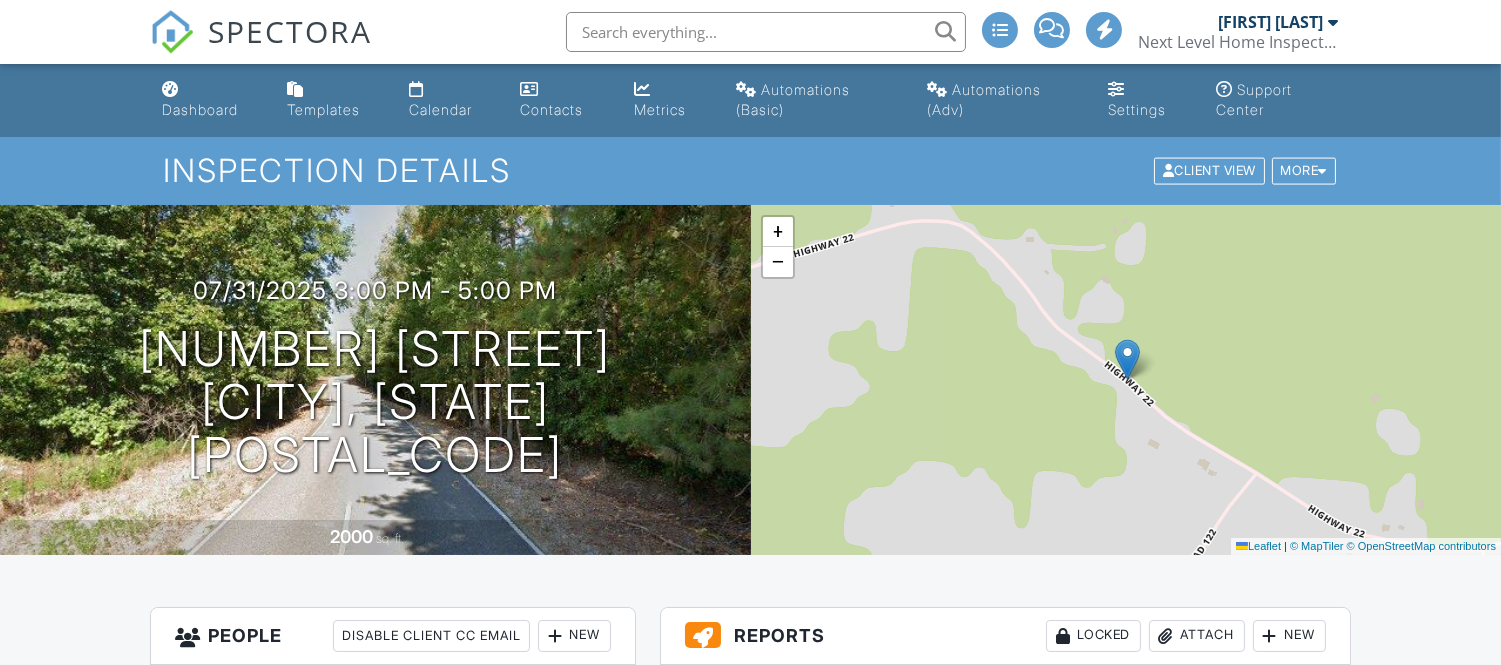 click on "Client View
More
Property Details
Reschedule
Reorder / Copy
Share
Cancel
Delete
Print Order
Convert to V9
Disable Pass on CC Fees
View Change Log" at bounding box center [1245, 171] 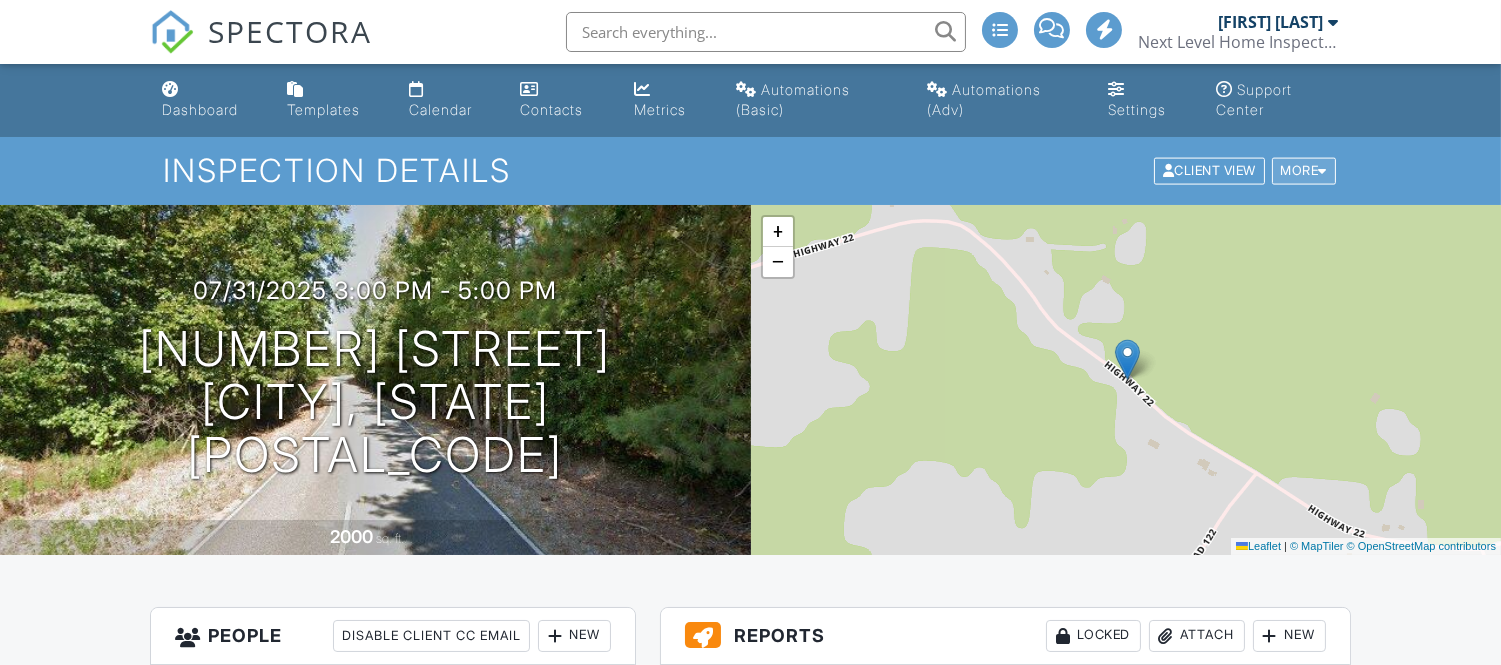 click on "More" at bounding box center [1304, 171] 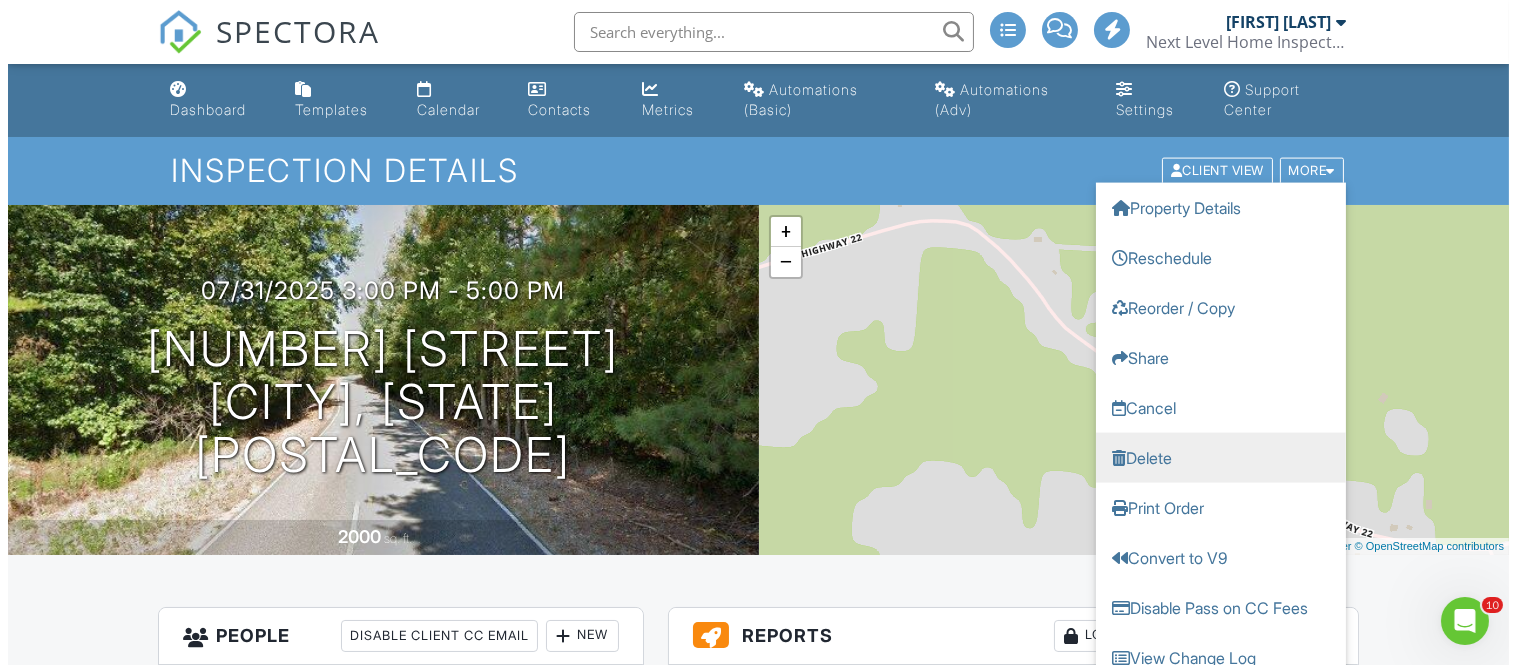 scroll, scrollTop: 0, scrollLeft: 0, axis: both 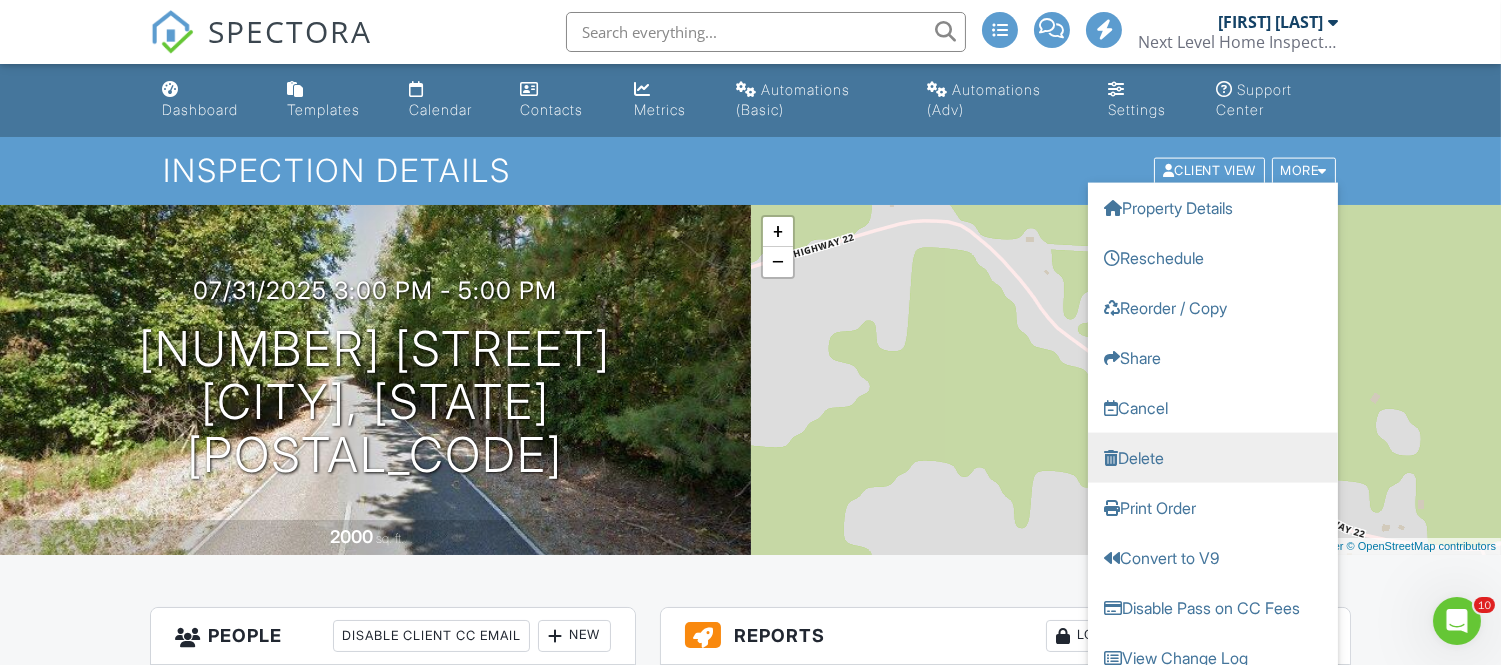 click on "Delete" at bounding box center (1213, 458) 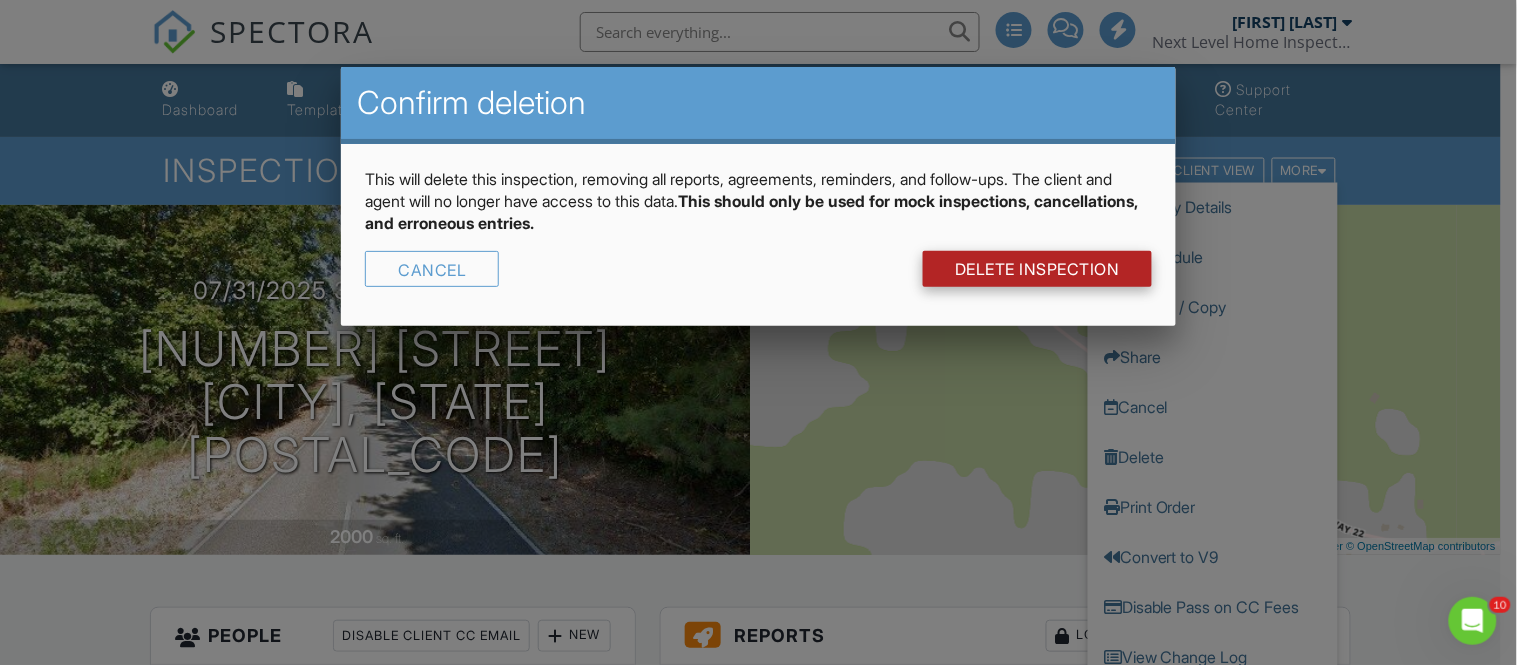 click on "DELETE Inspection" at bounding box center [1037, 269] 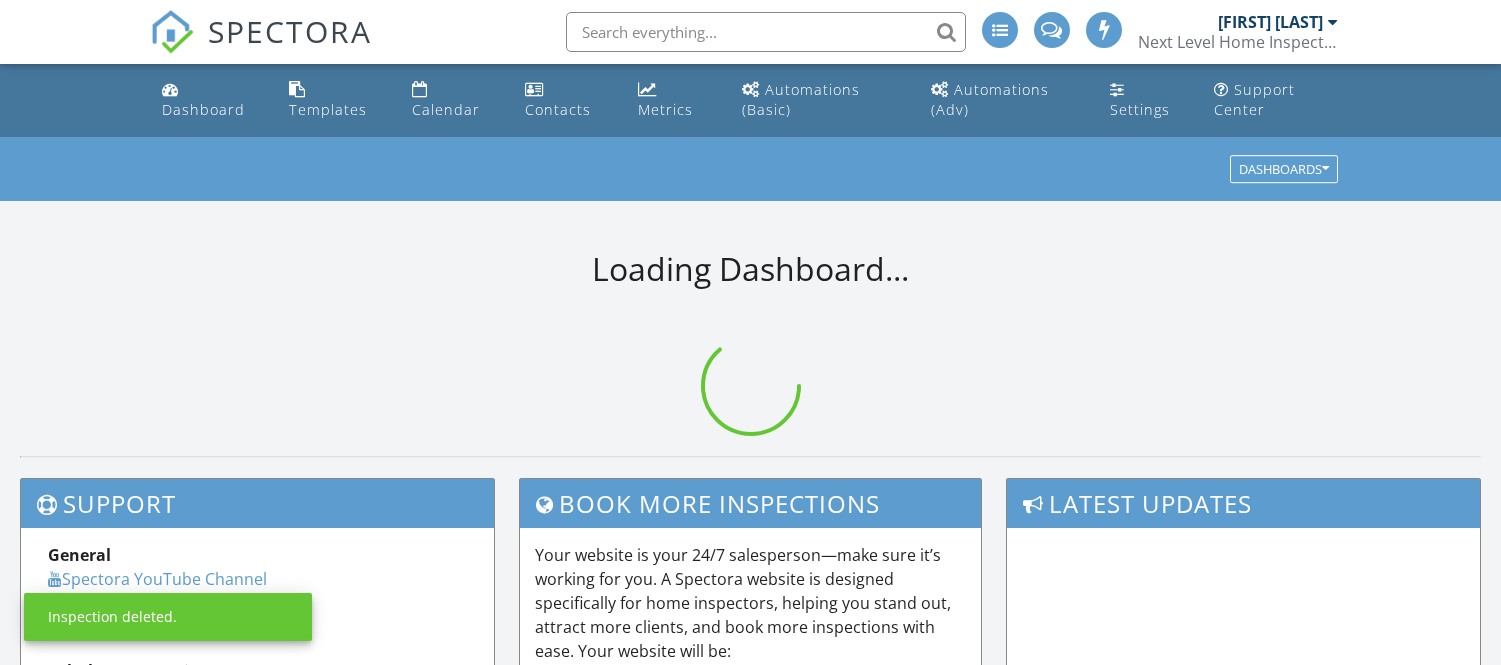scroll, scrollTop: 0, scrollLeft: 0, axis: both 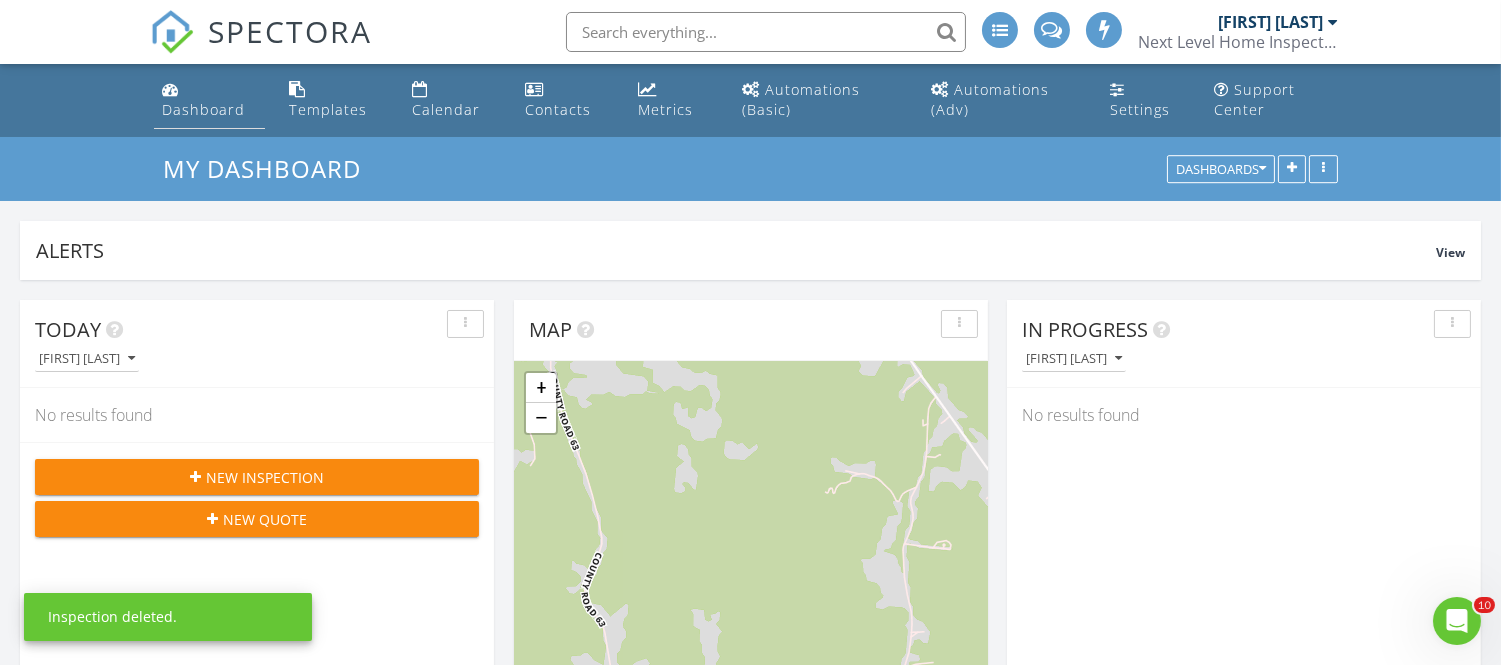 click on "Dashboard" at bounding box center (203, 109) 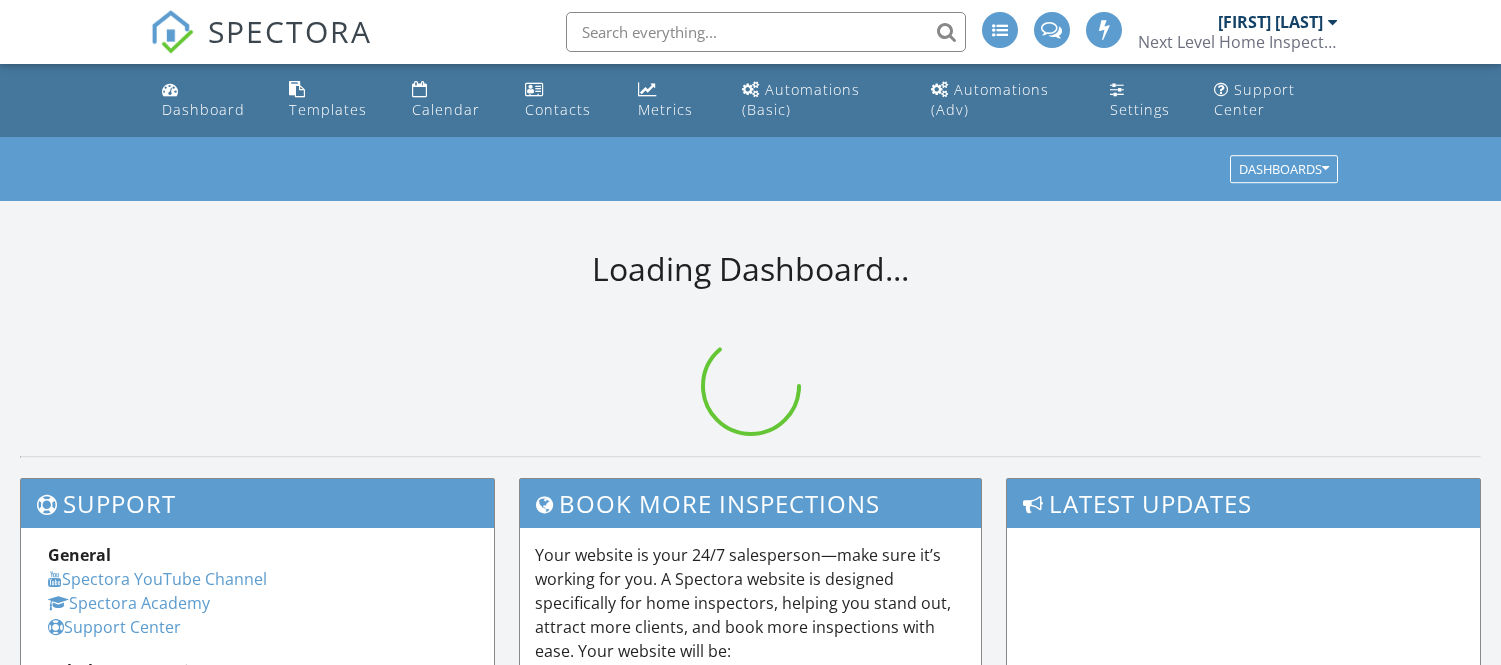 scroll, scrollTop: 0, scrollLeft: 0, axis: both 